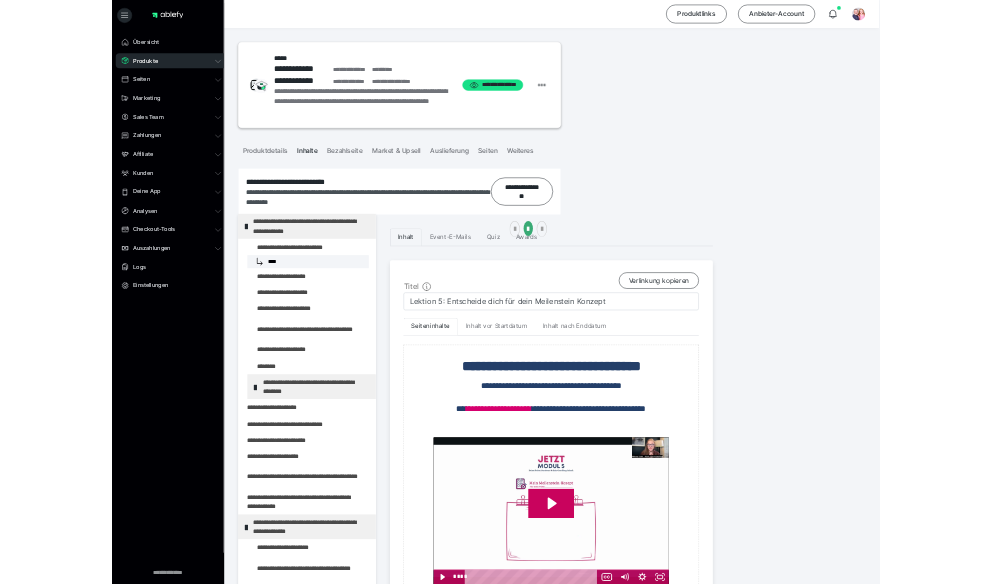 scroll, scrollTop: 0, scrollLeft: 0, axis: both 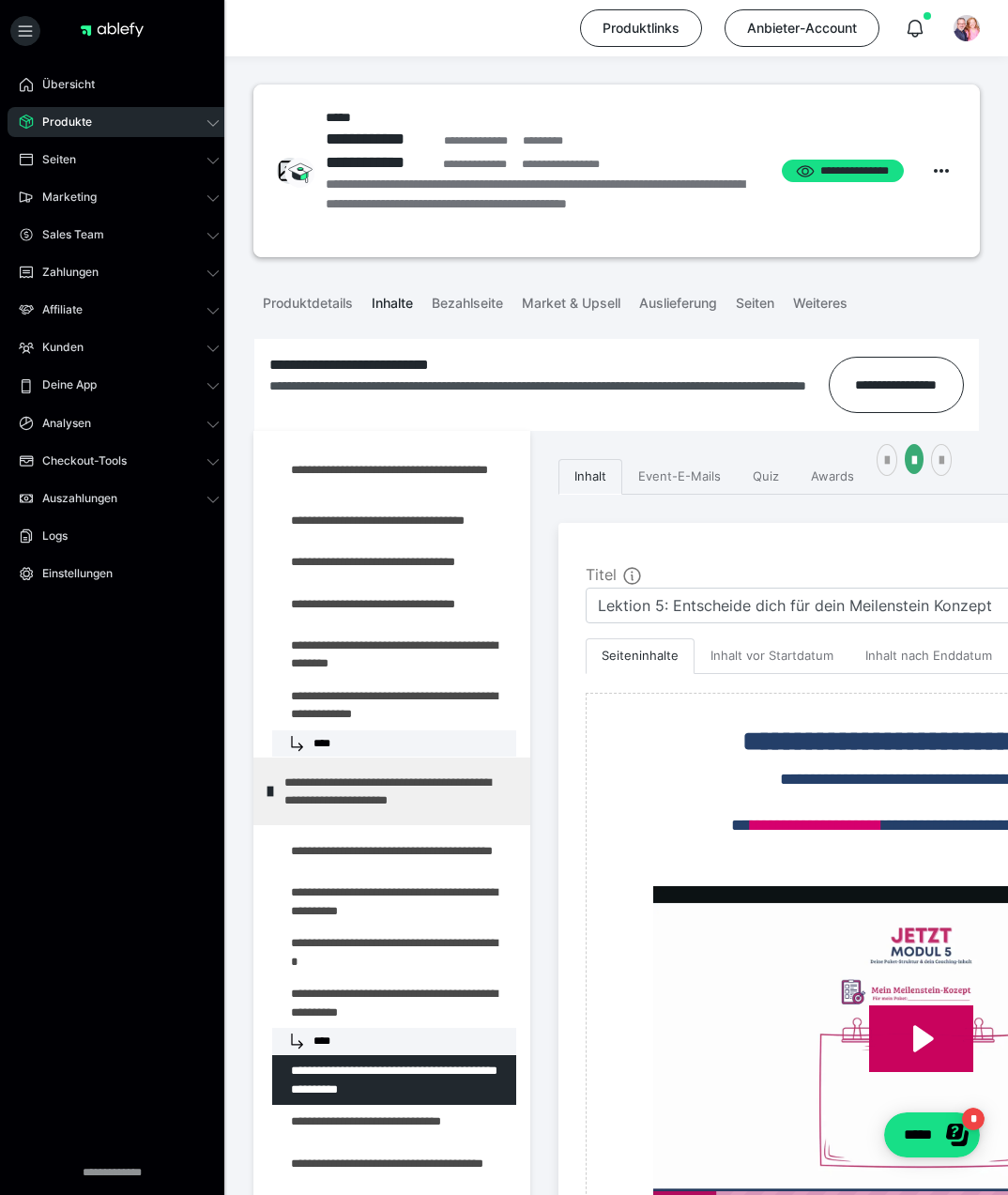 click on "Produkte" at bounding box center [119, 122] 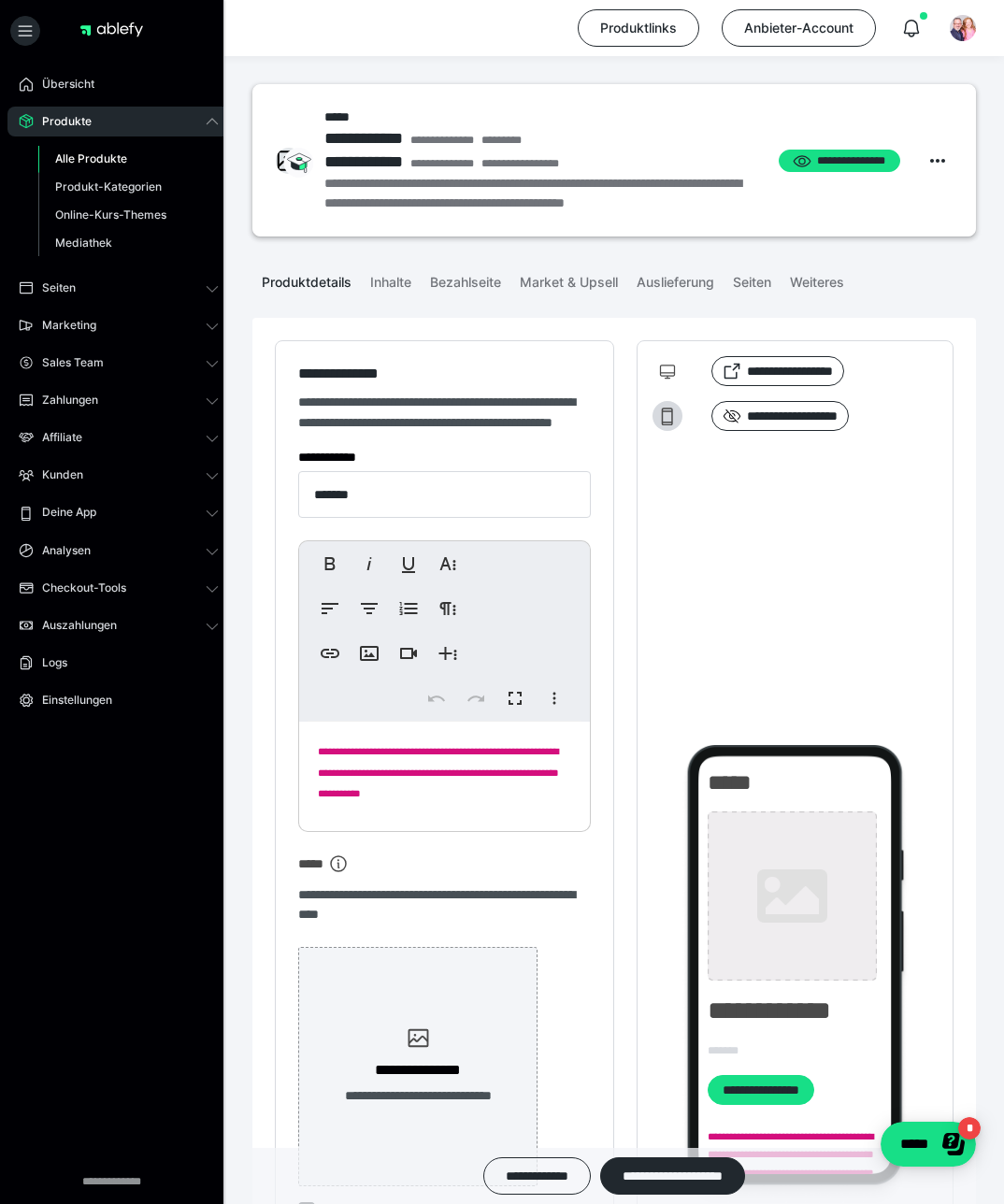 type on "**********" 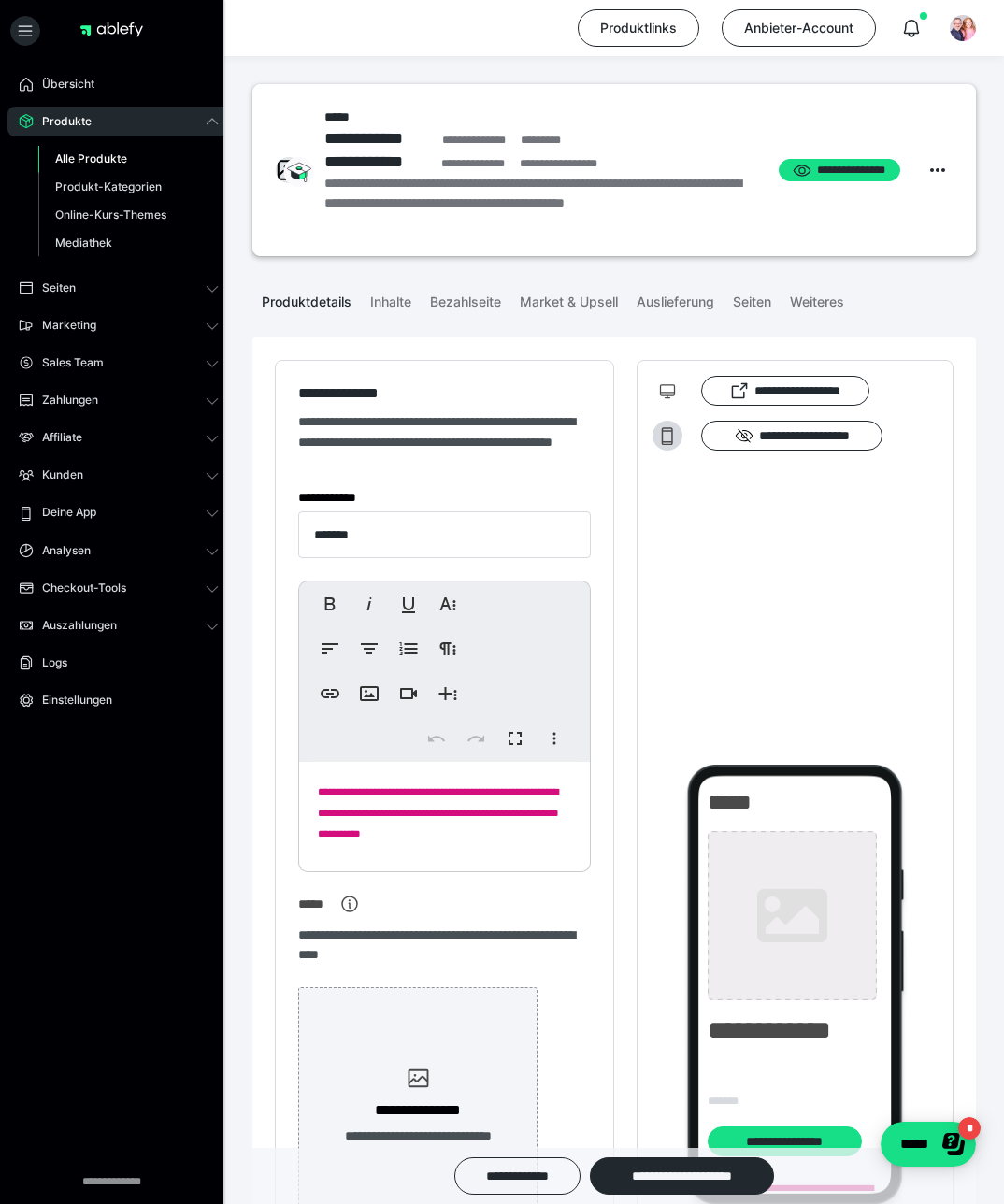 click on "Alle Produkte" at bounding box center (91, 158) 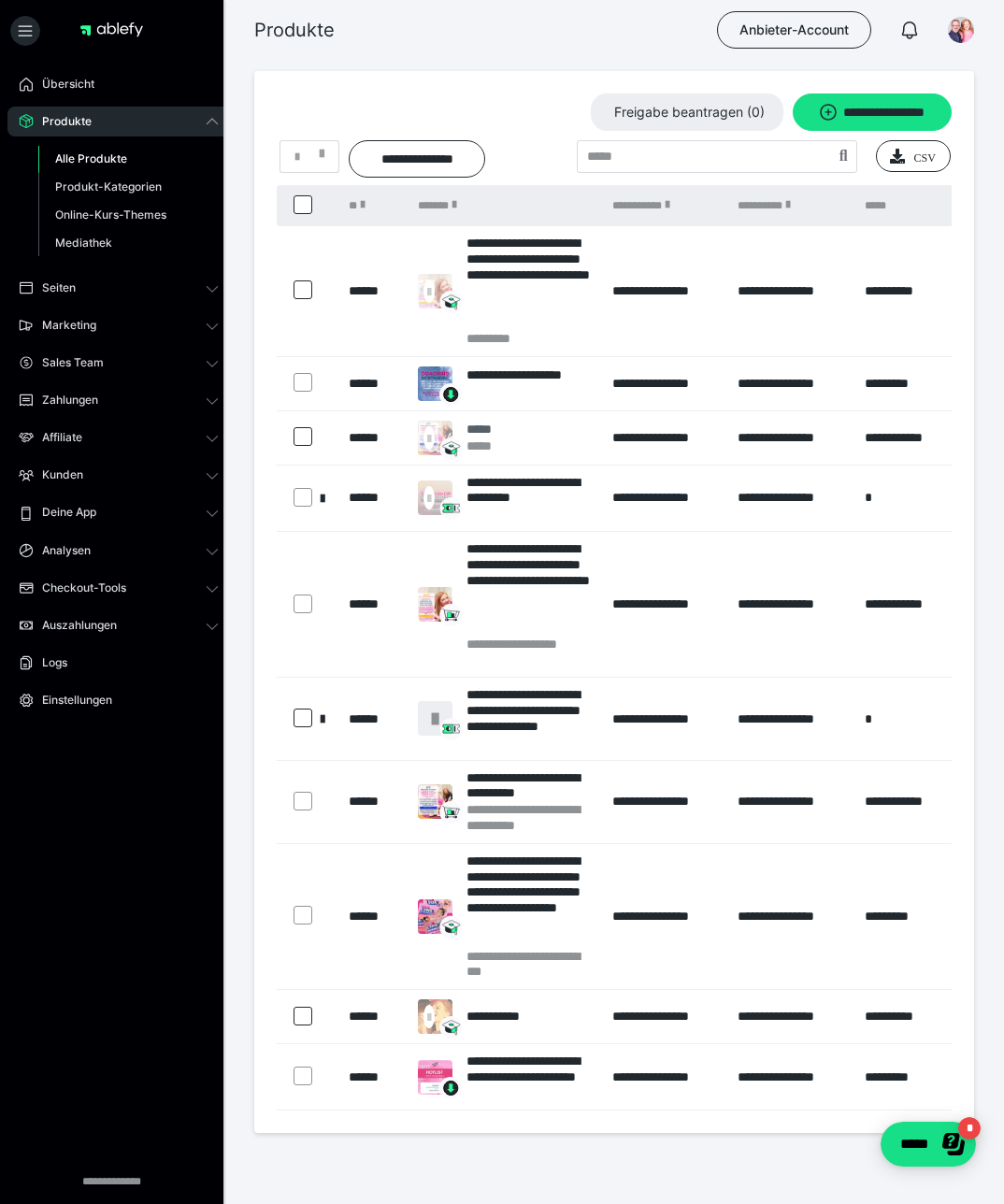 click on "*****" at bounding box center (486, 446) 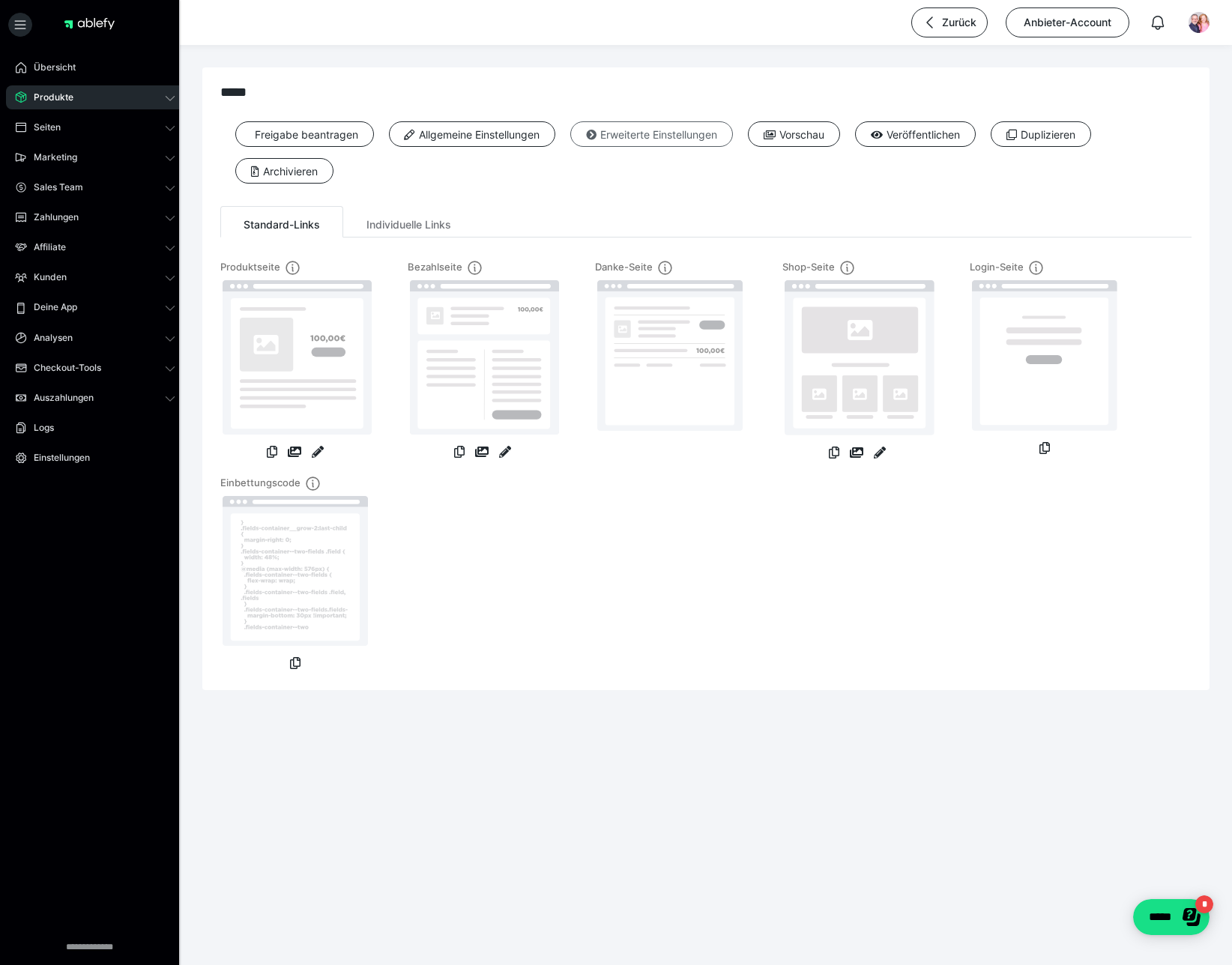 click on "Erweiterte Einstellungen" at bounding box center [651, 134] 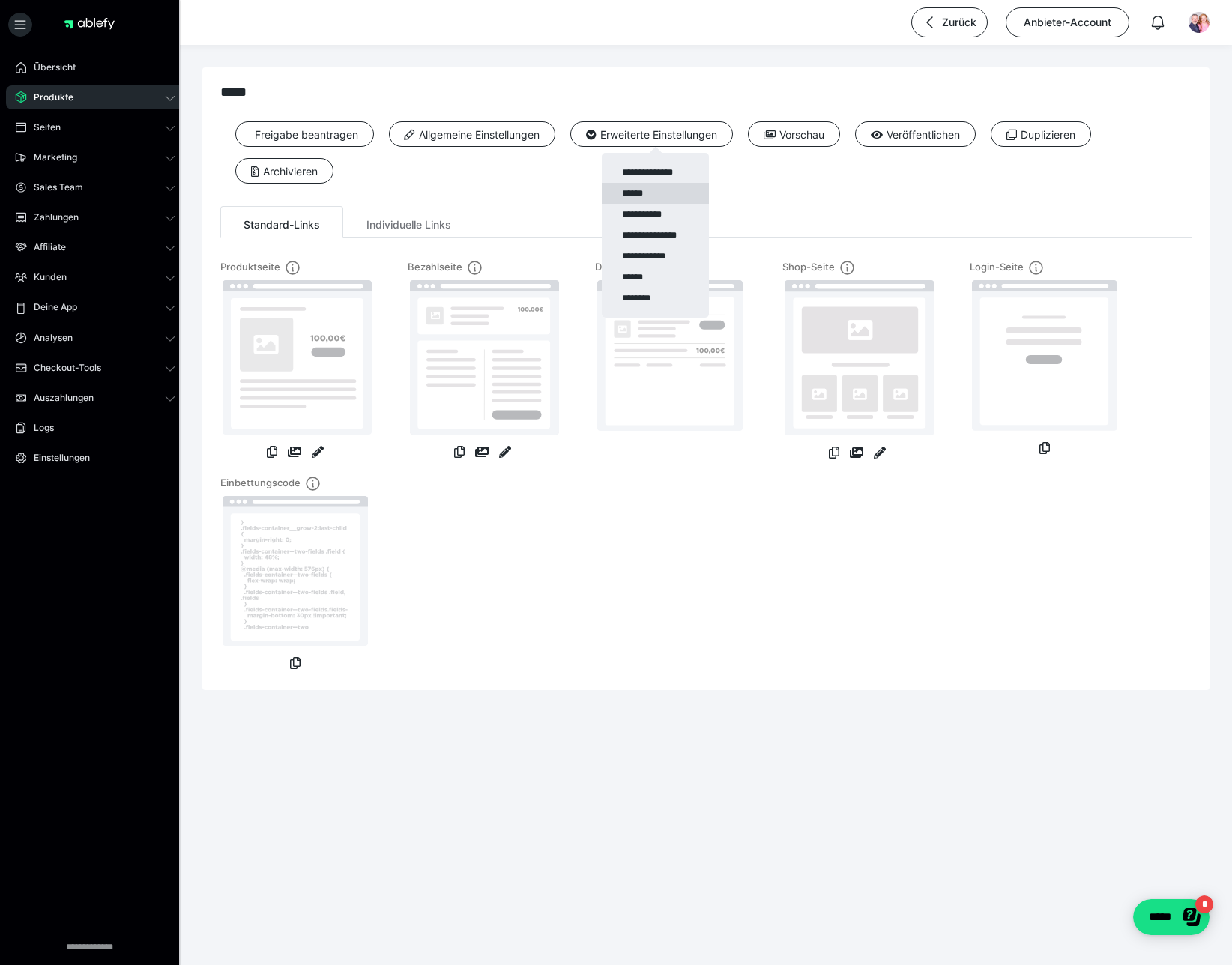 click on "******" at bounding box center (655, 193) 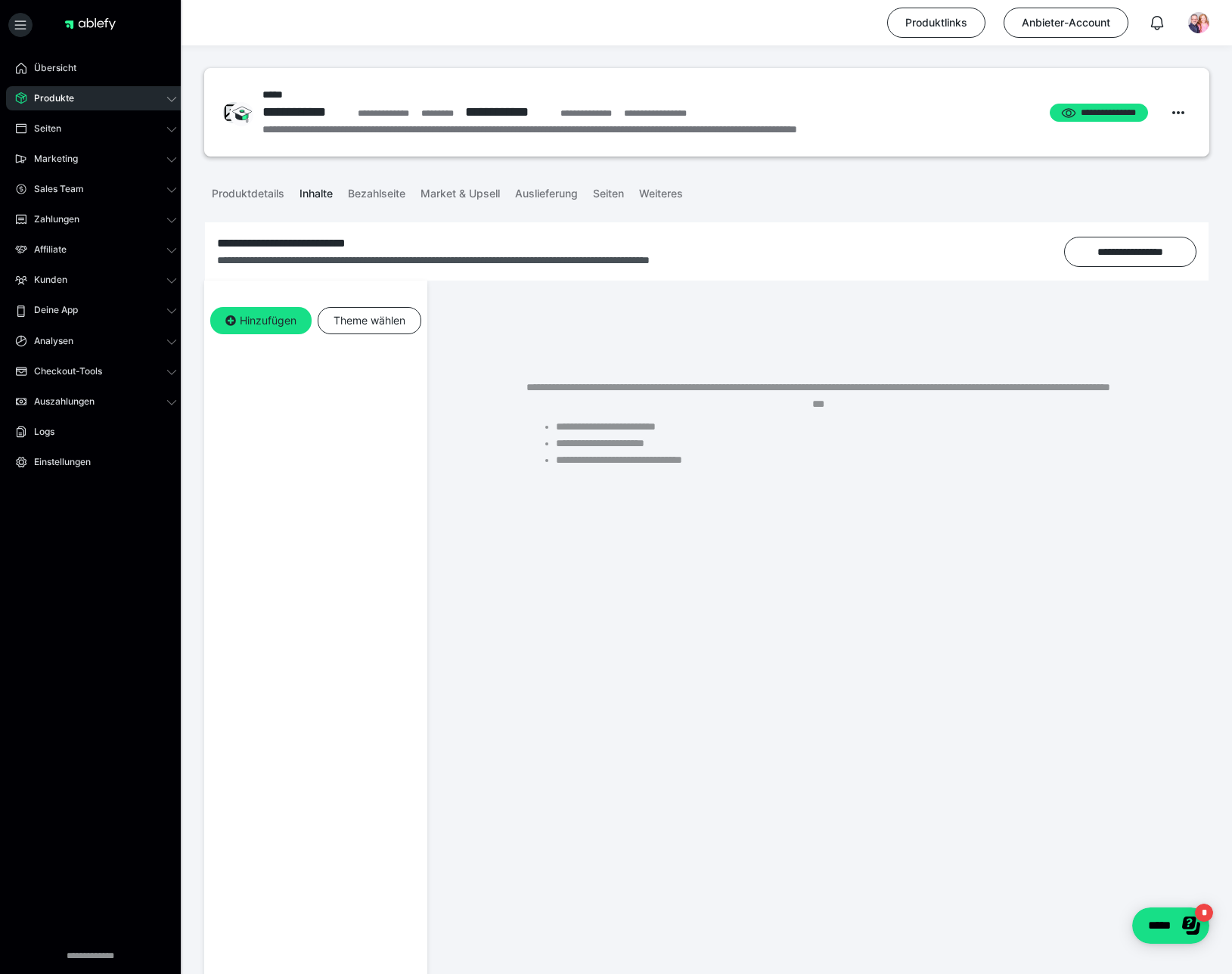 click on "Inhalte" at bounding box center [316, 191] 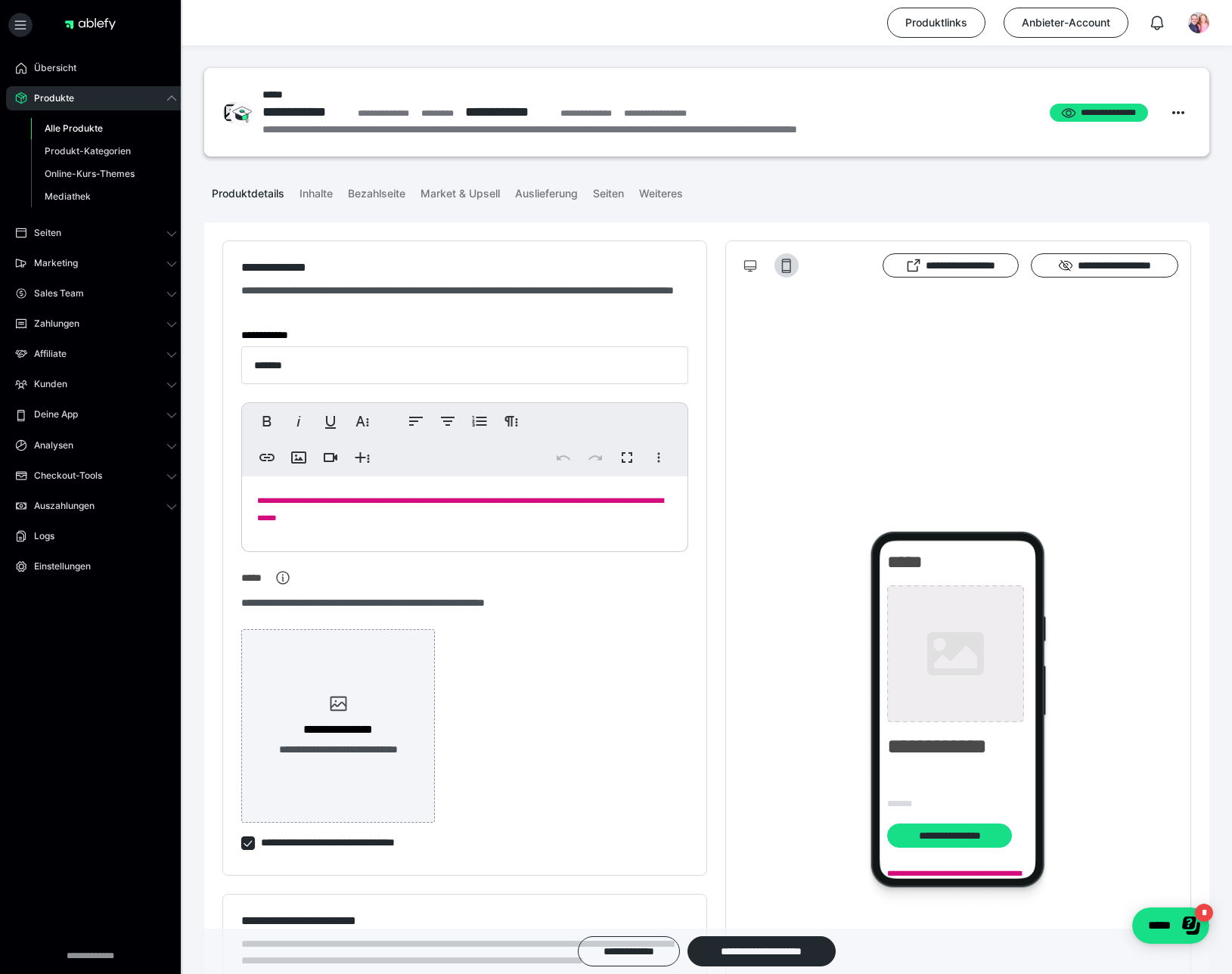 click on "Alle Produkte" at bounding box center [73, 128] 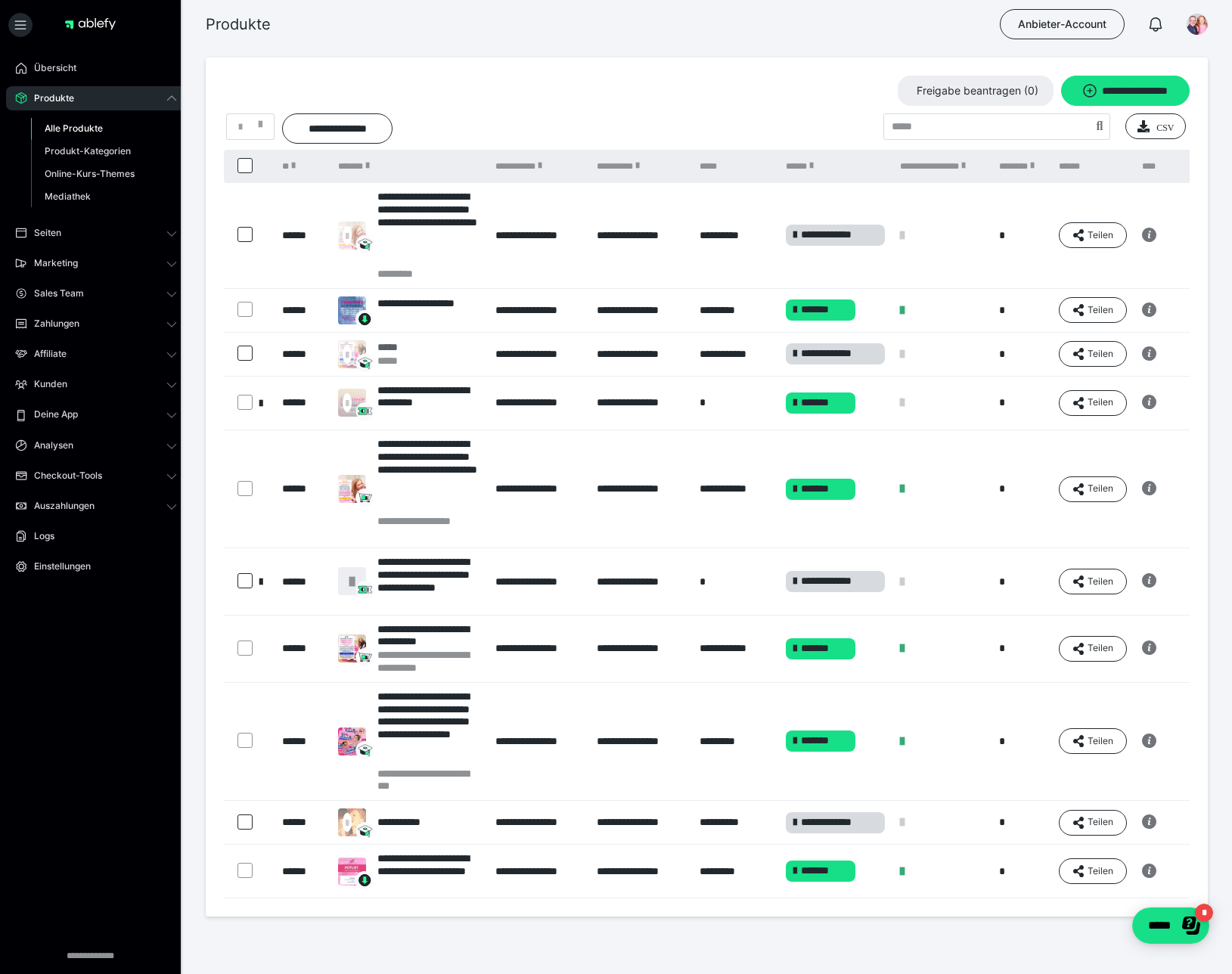 click on "*****" at bounding box center (393, 347) 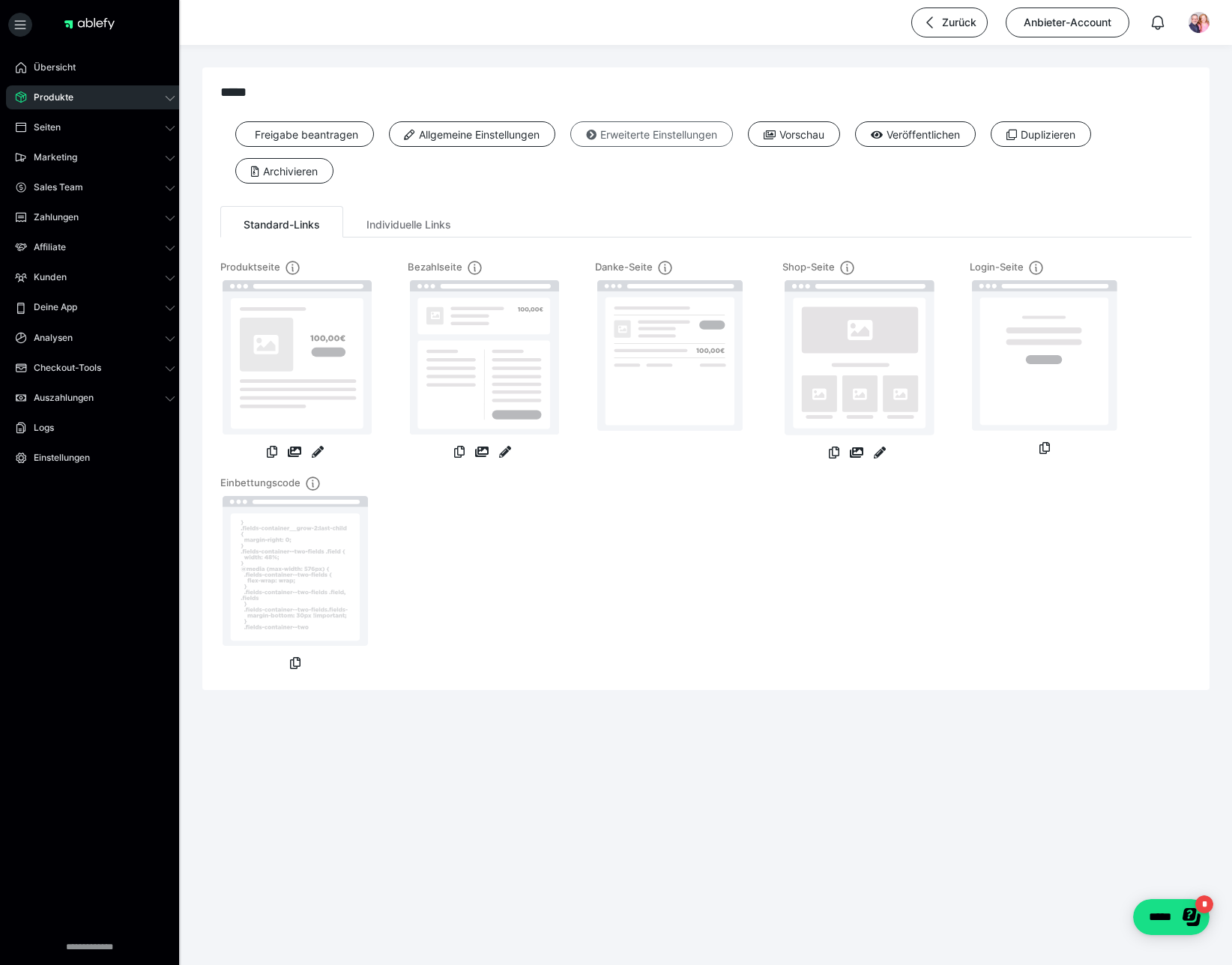 click on "Erweiterte Einstellungen" at bounding box center (651, 134) 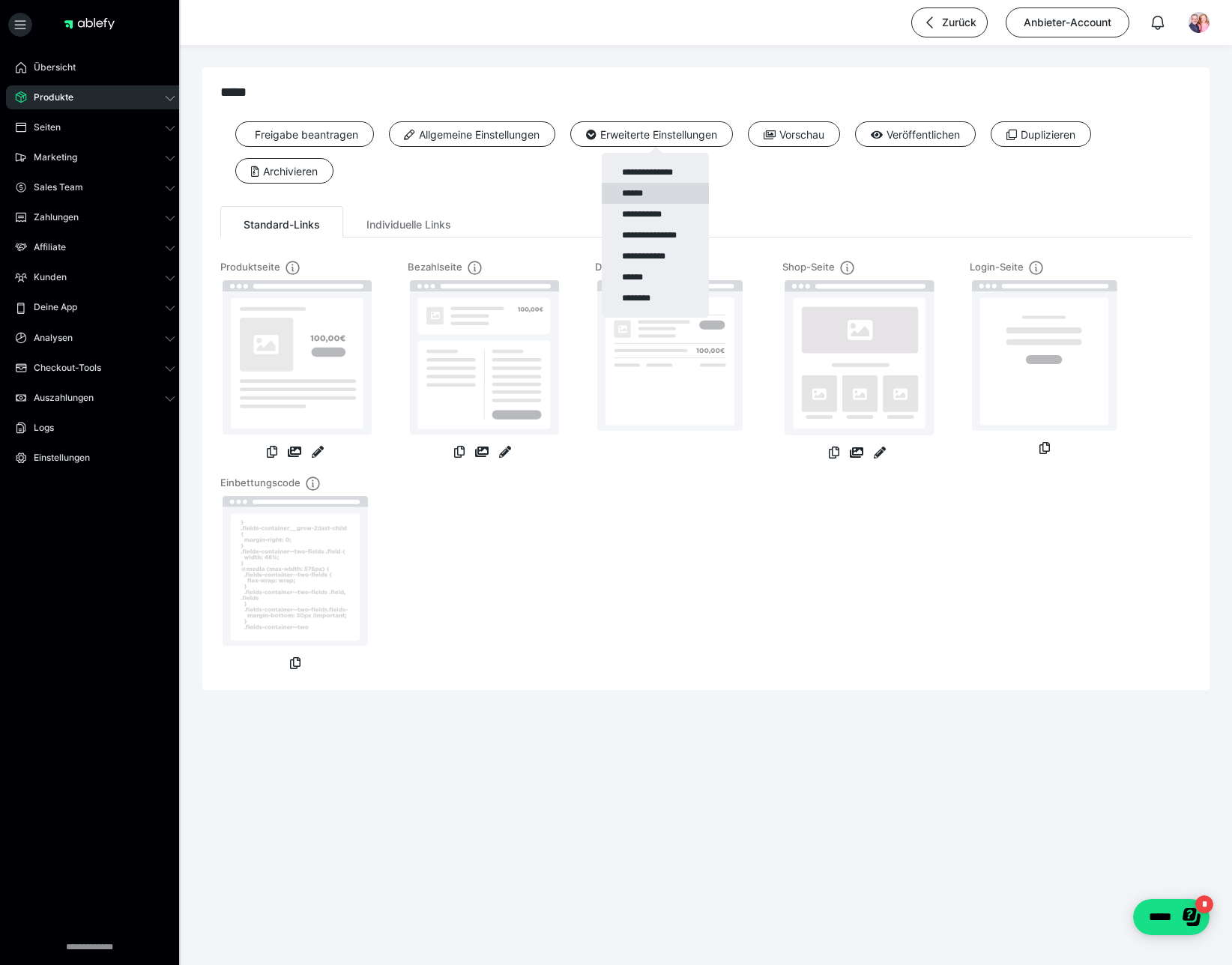 click on "******" at bounding box center [655, 193] 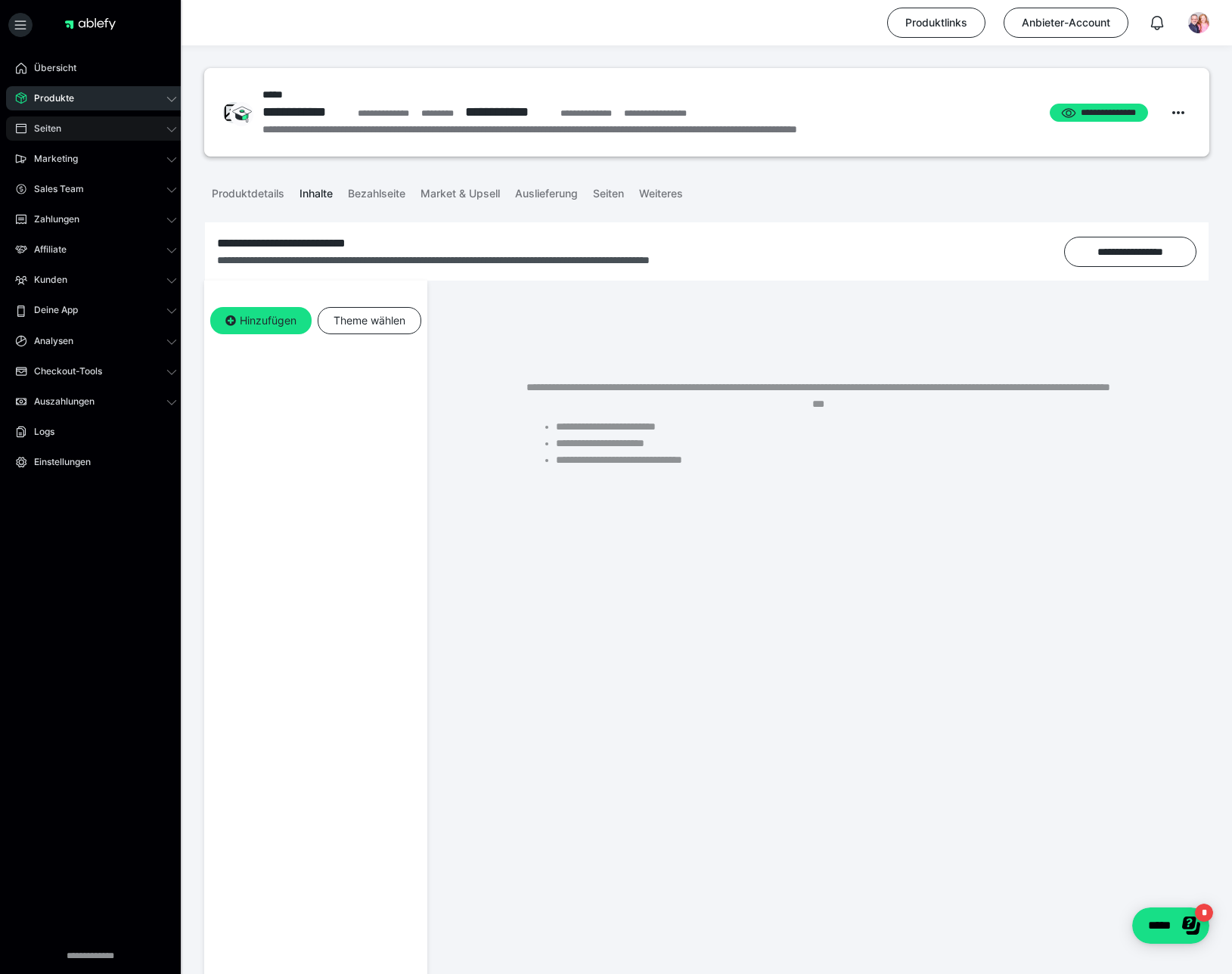click on "Seiten" at bounding box center [96, 129] 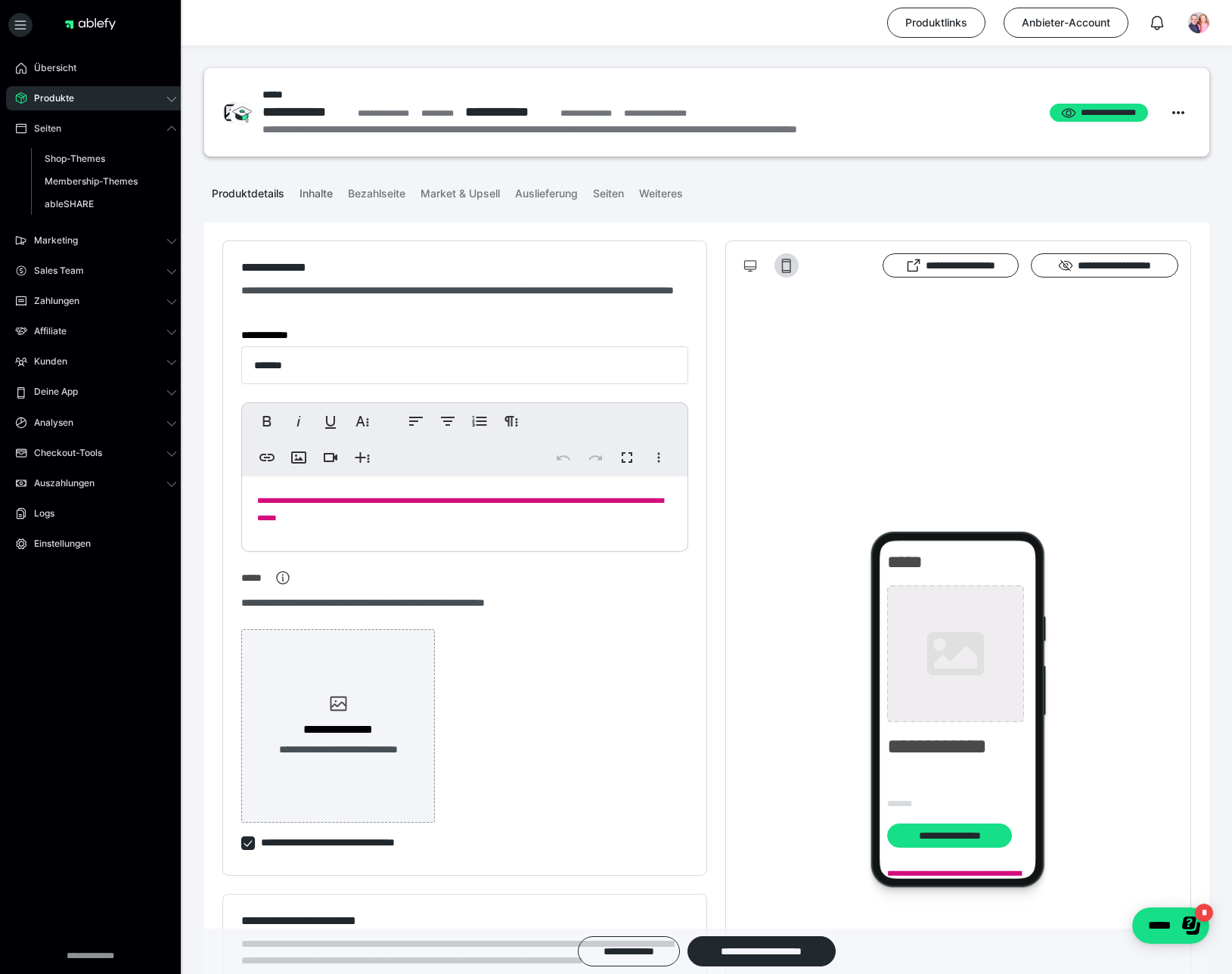 click on "Inhalte" at bounding box center [316, 191] 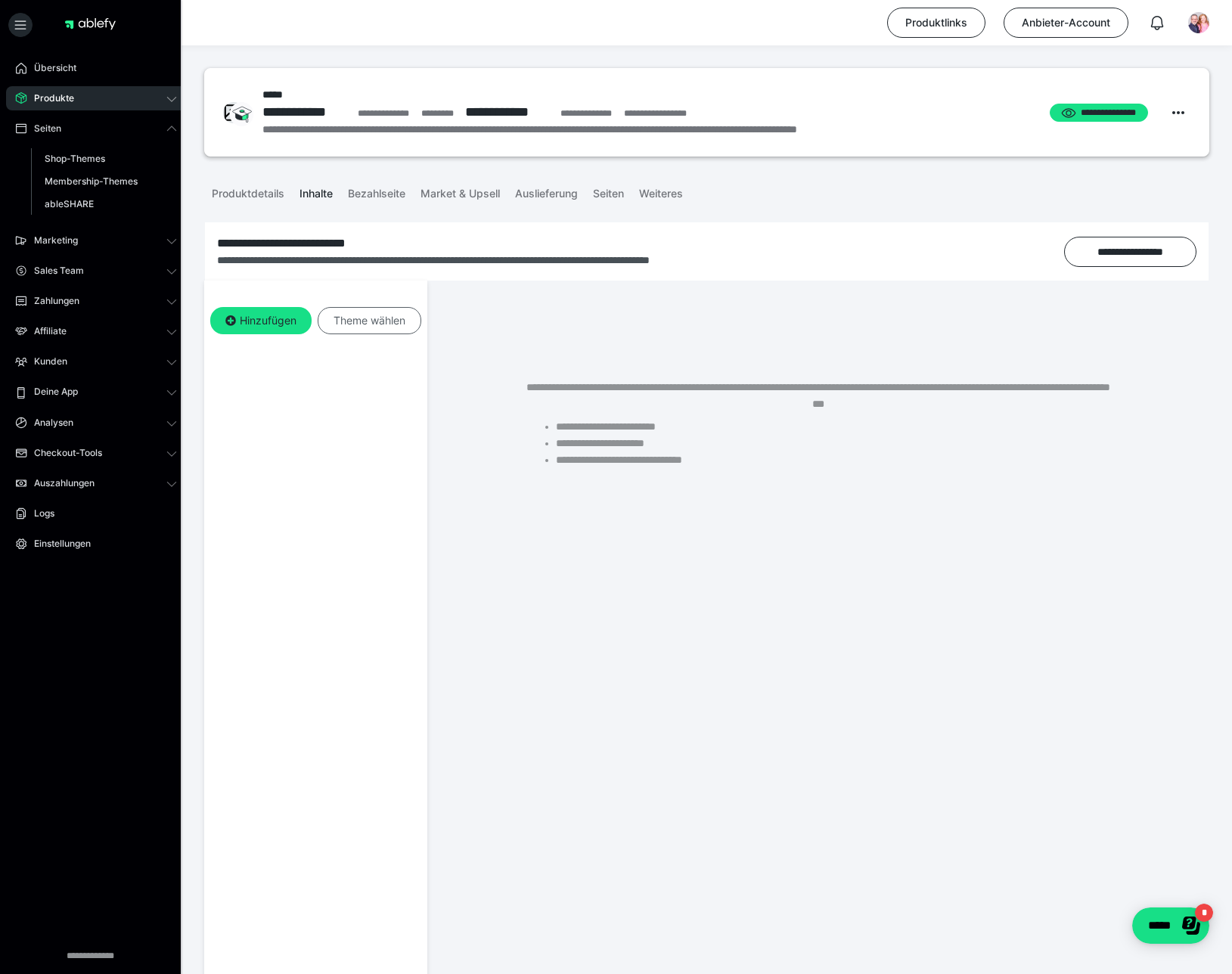 click on "Theme wählen" at bounding box center (369, 321) 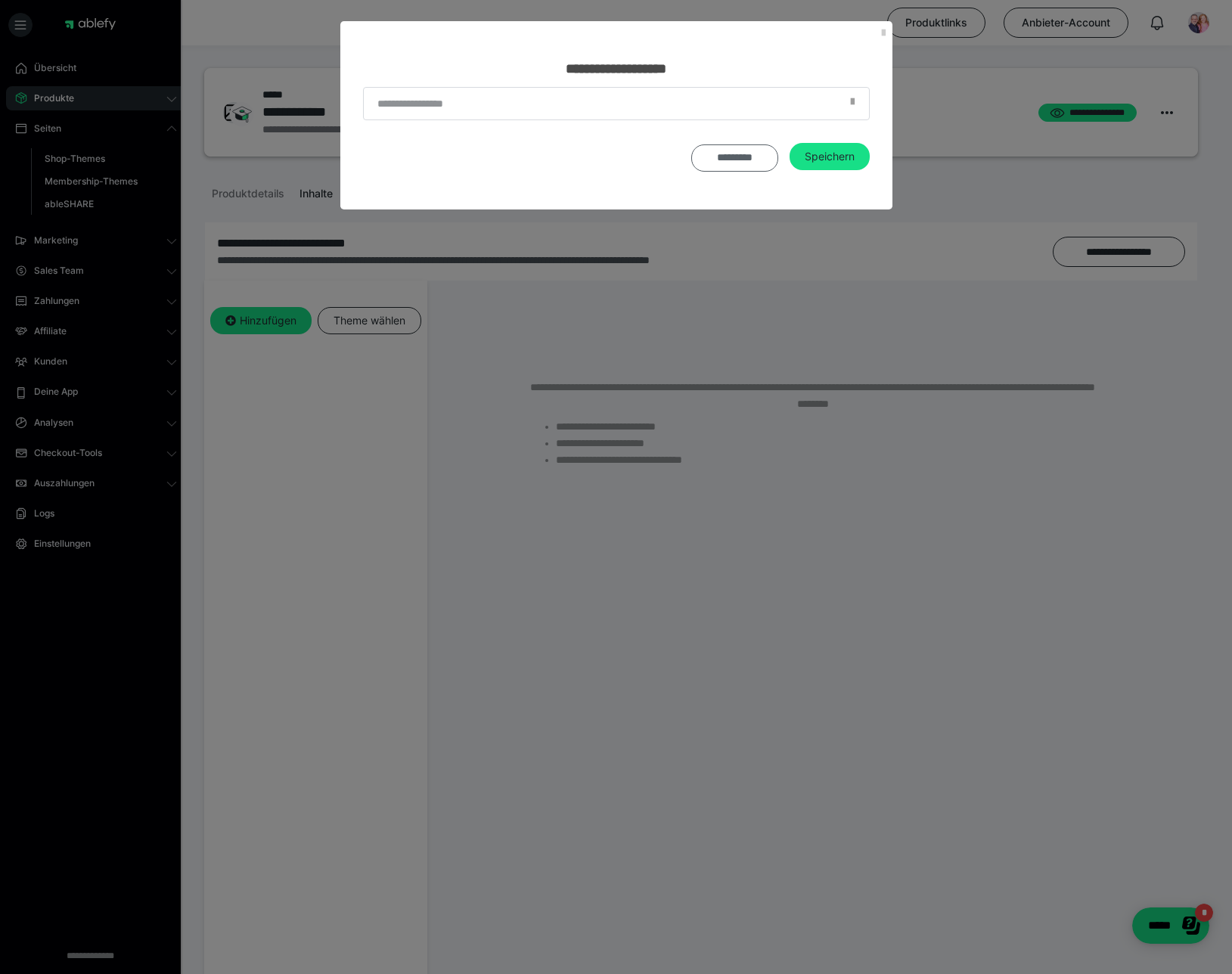 click on "*********" at bounding box center [734, 158] 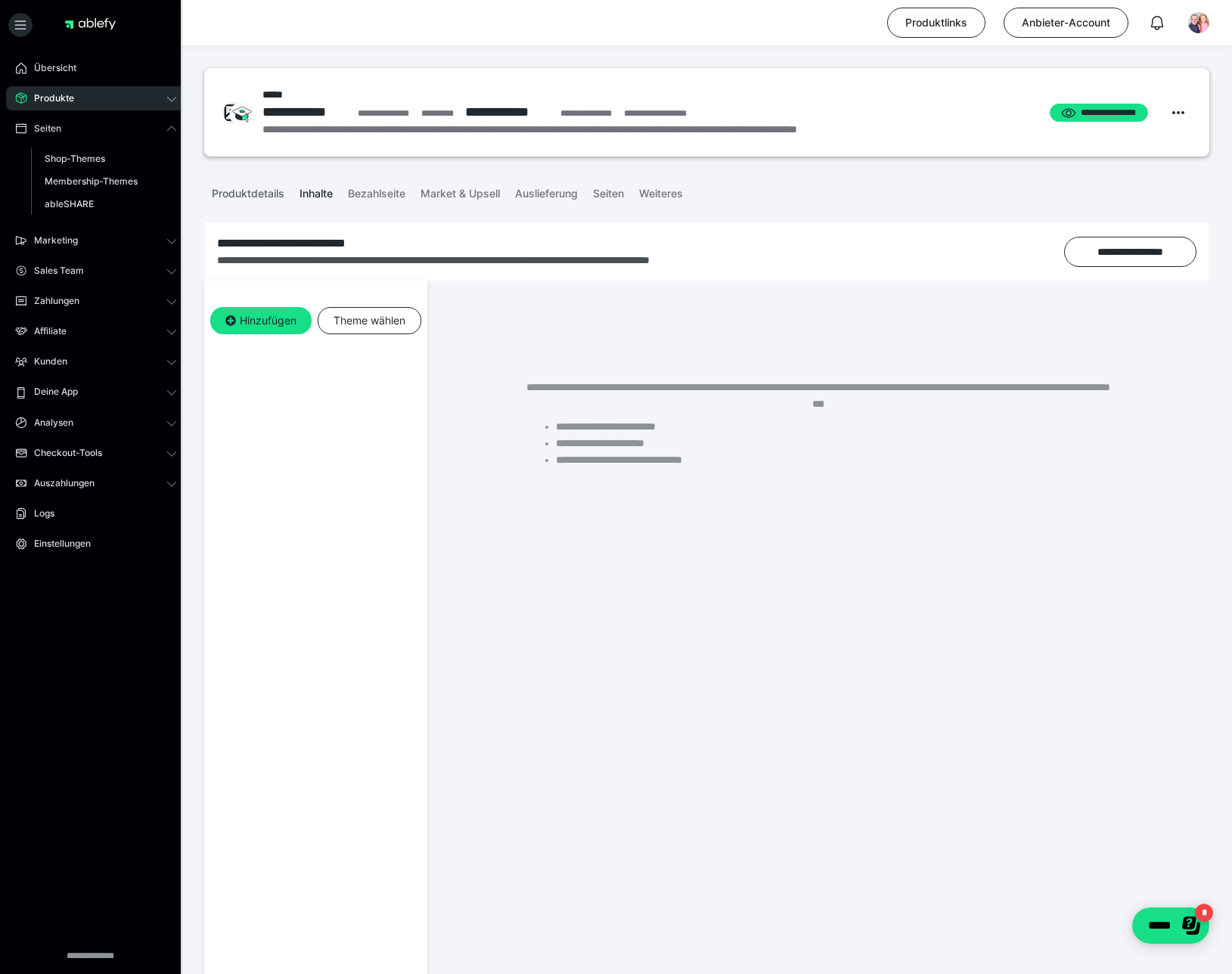click on "Produktdetails" at bounding box center (248, 191) 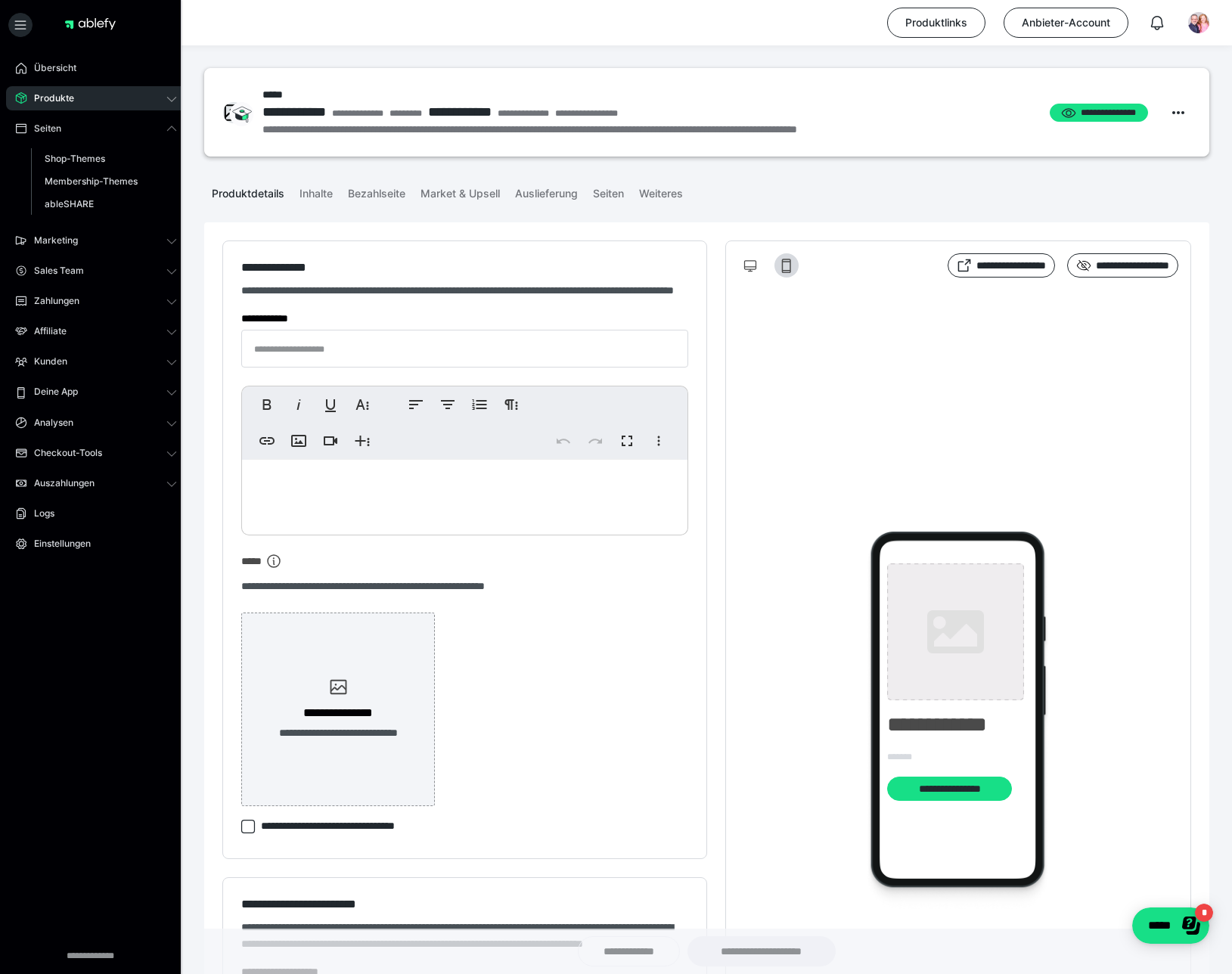 type on "*****" 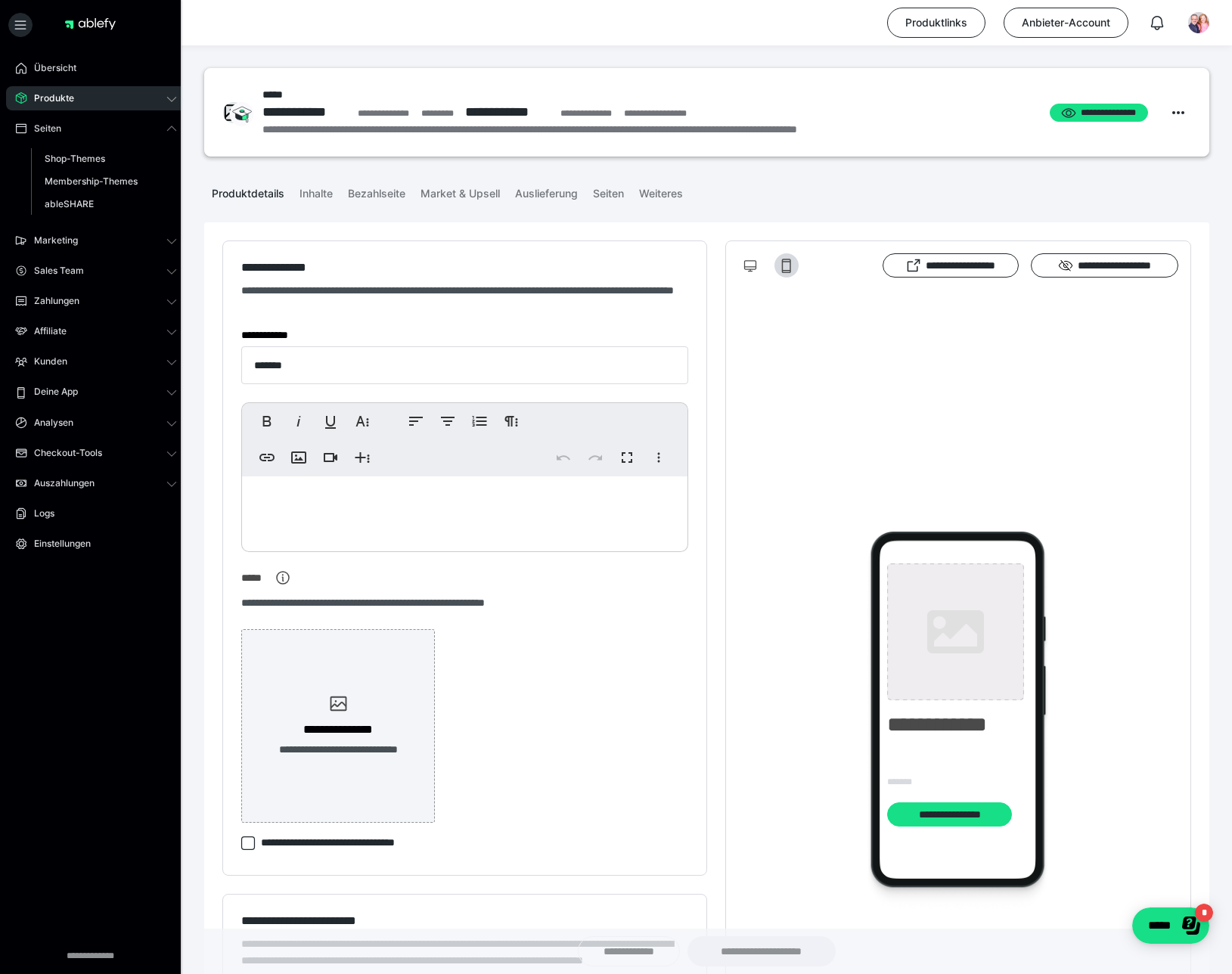 type on "**********" 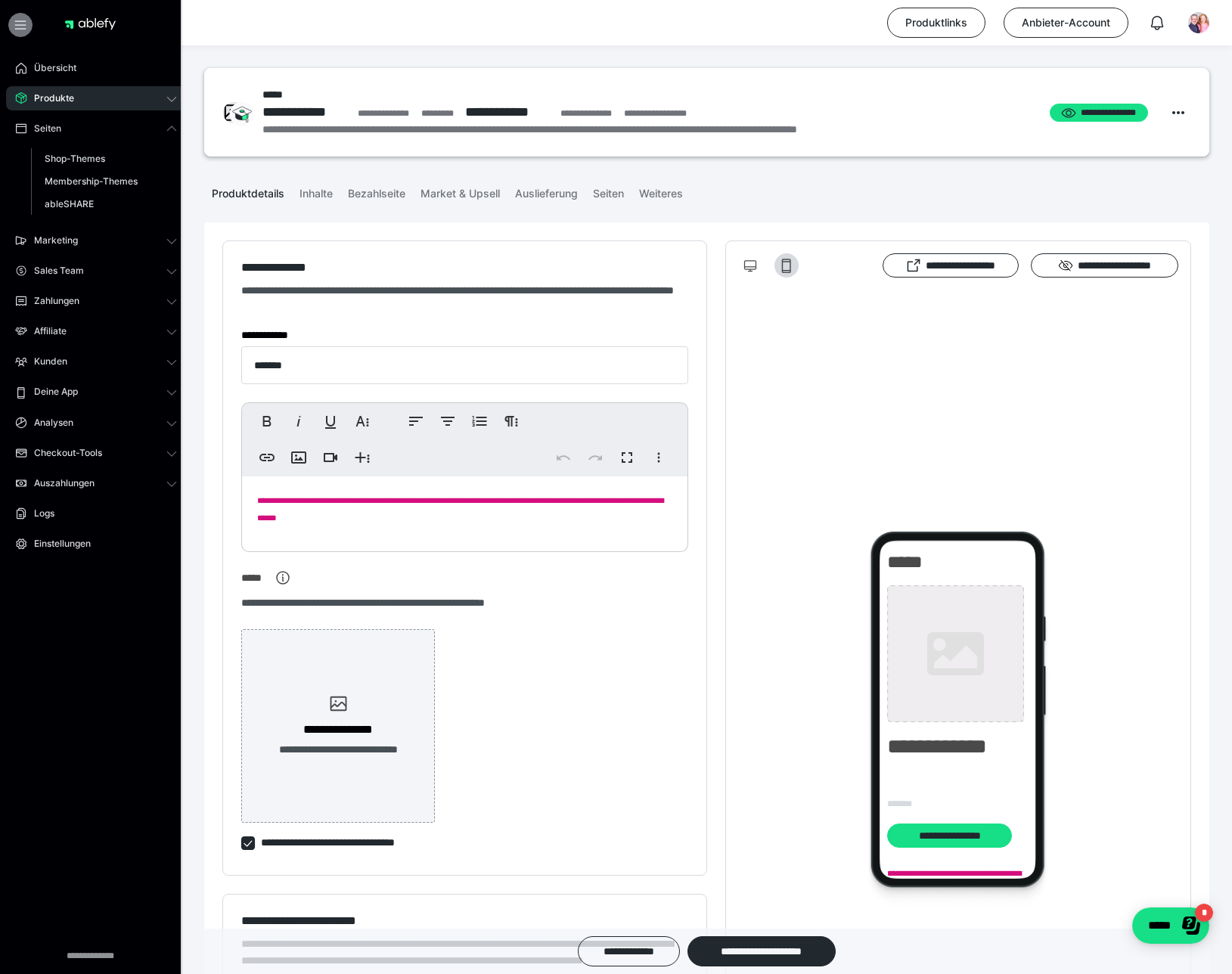click 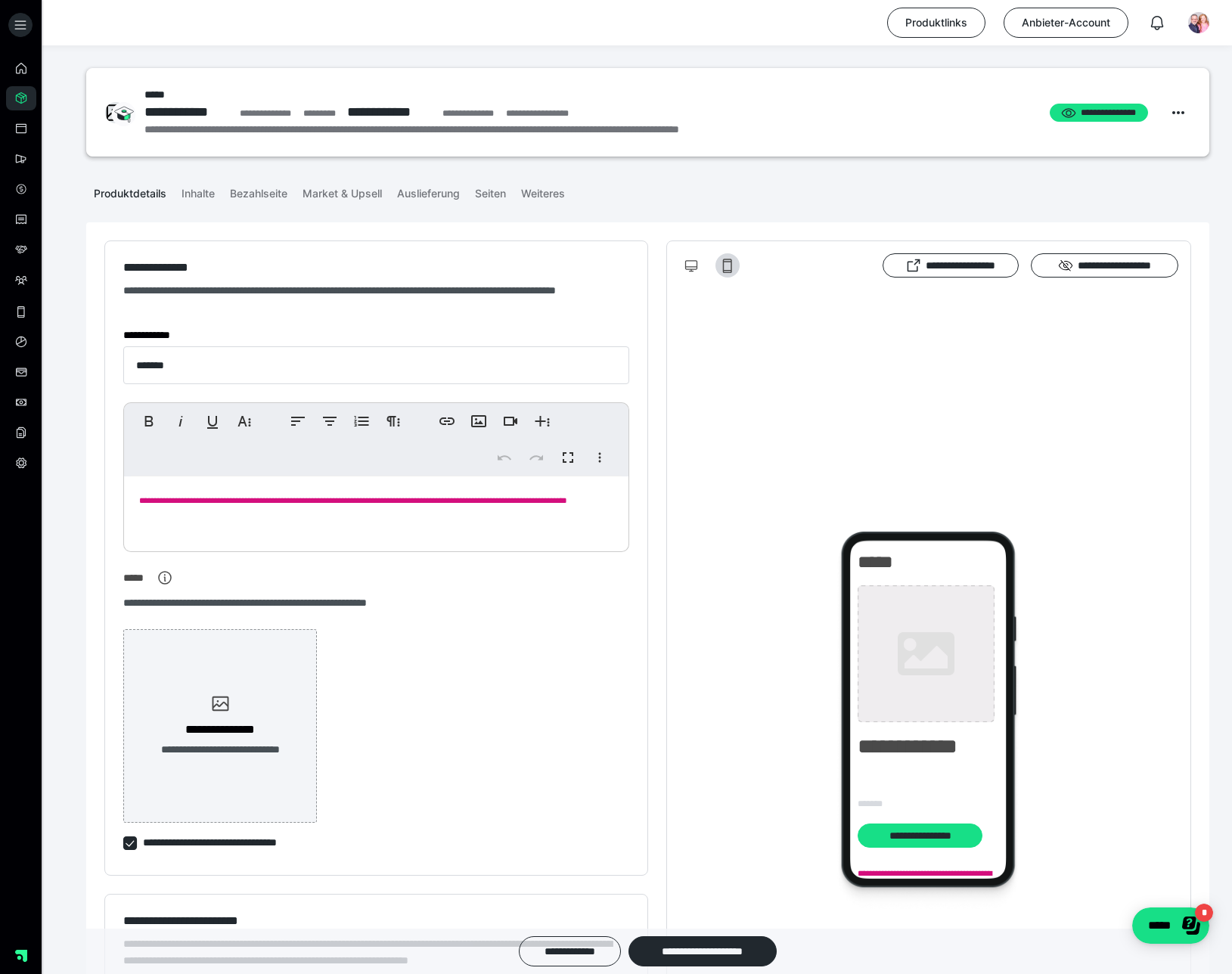 type 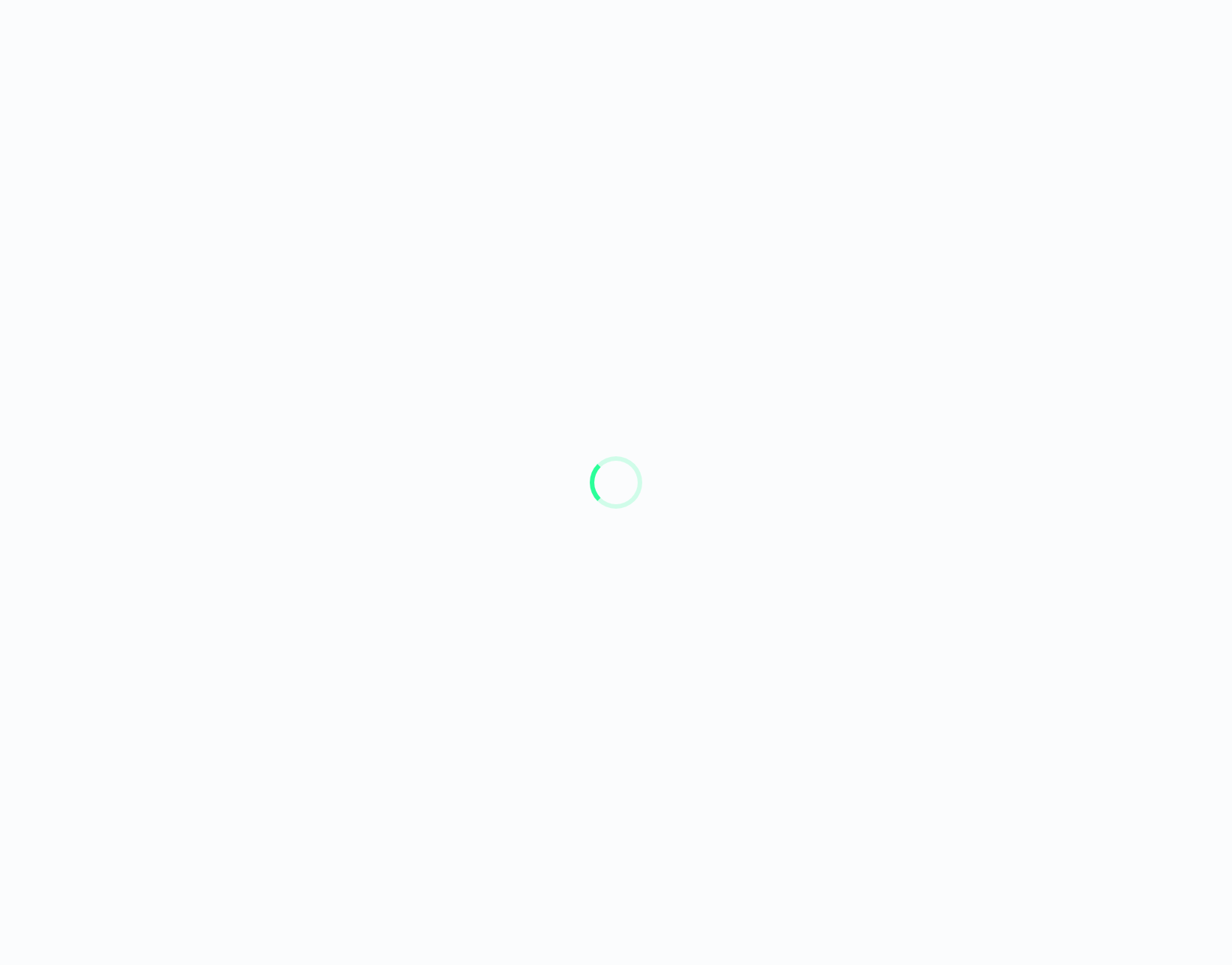 scroll, scrollTop: 0, scrollLeft: 0, axis: both 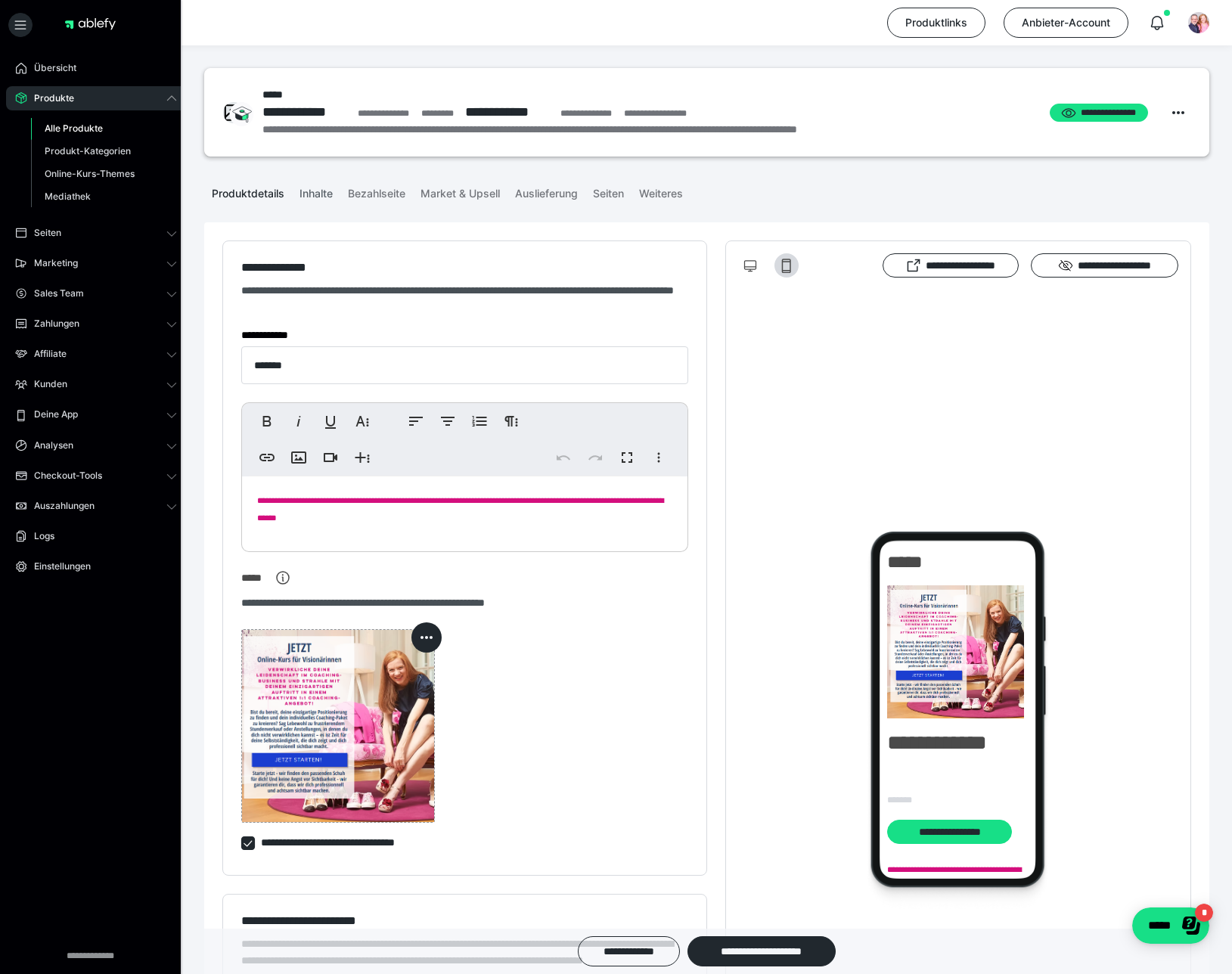 click on "Inhalte" at bounding box center (316, 191) 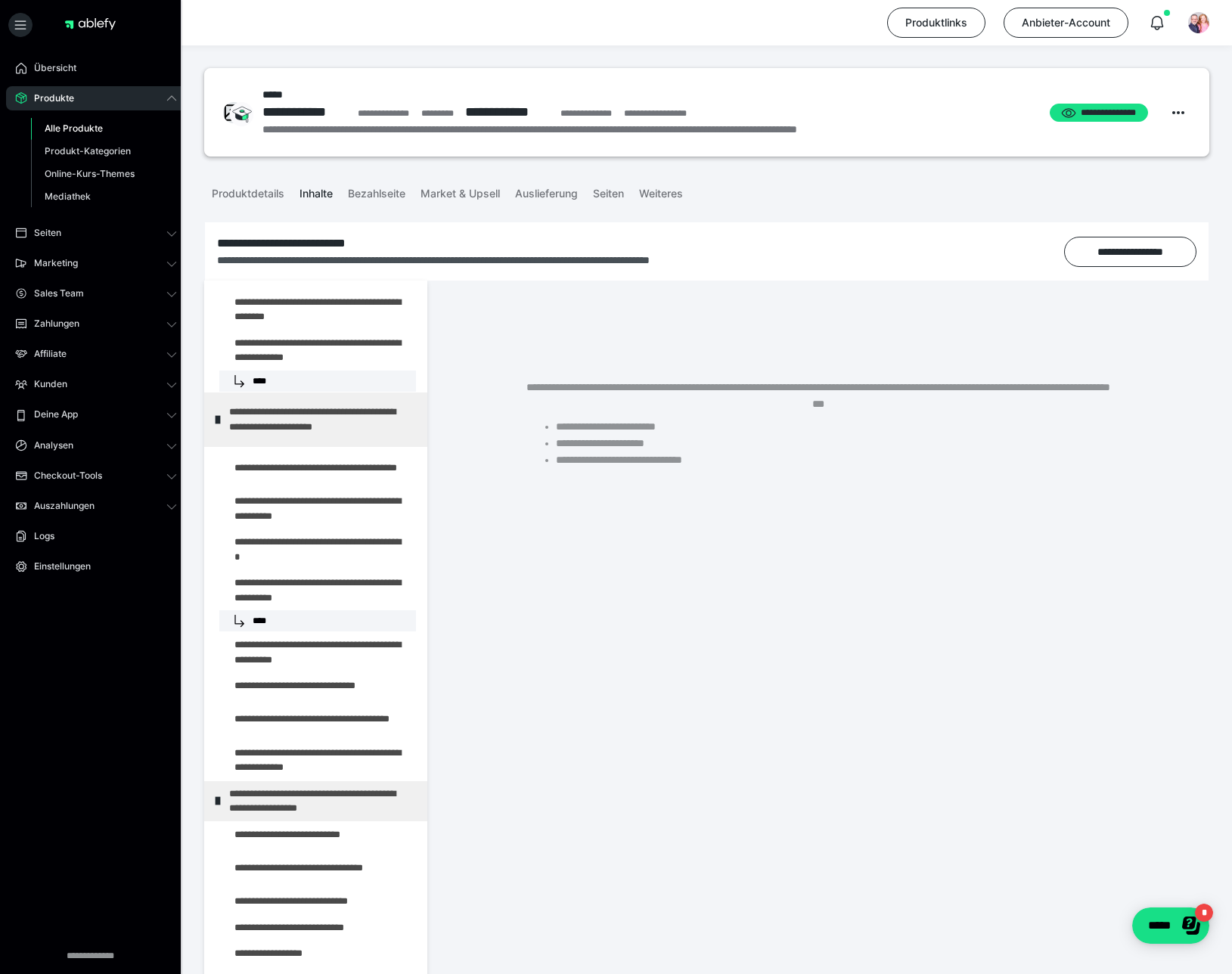 scroll, scrollTop: 1134, scrollLeft: 0, axis: vertical 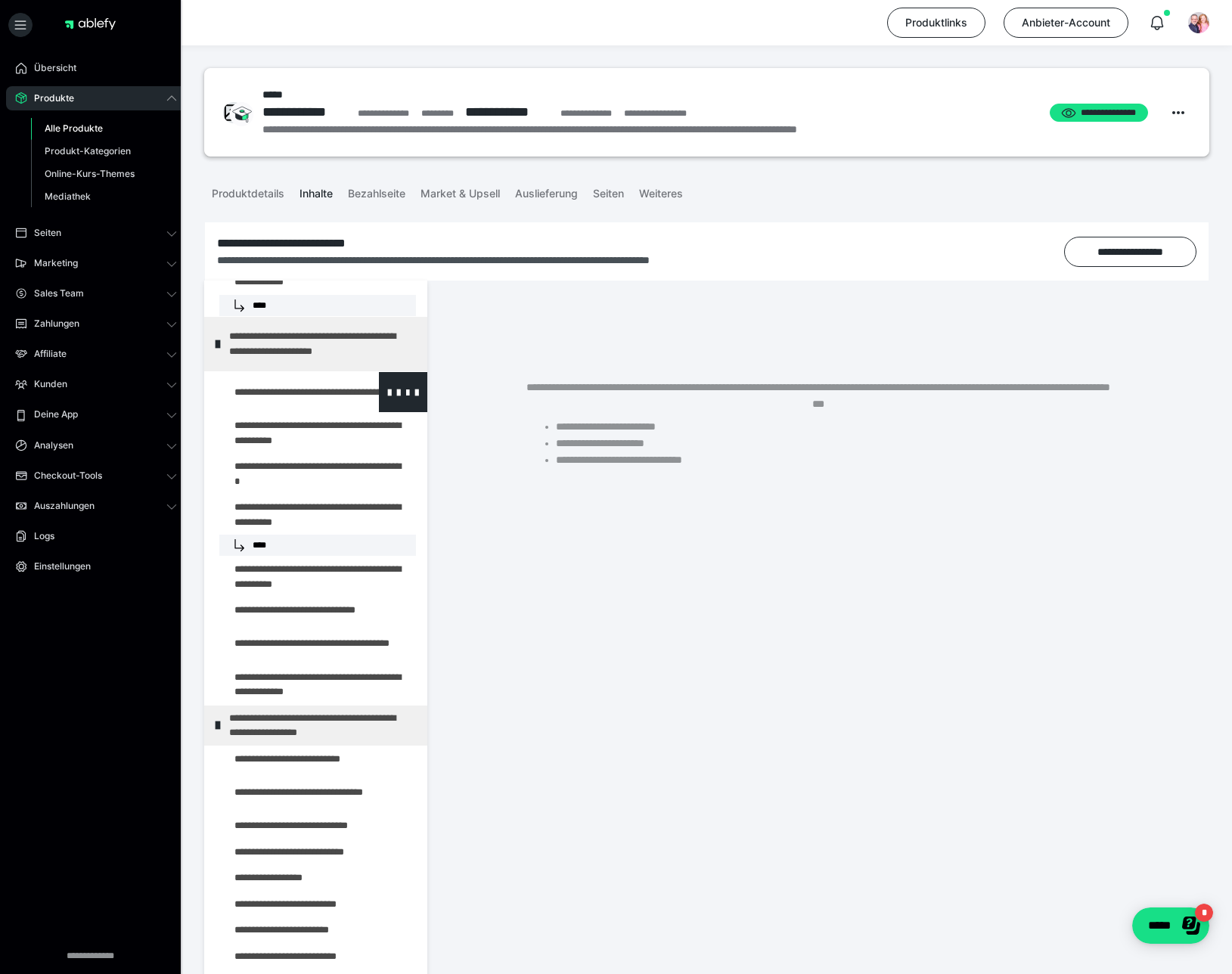 click at bounding box center (284, 392) 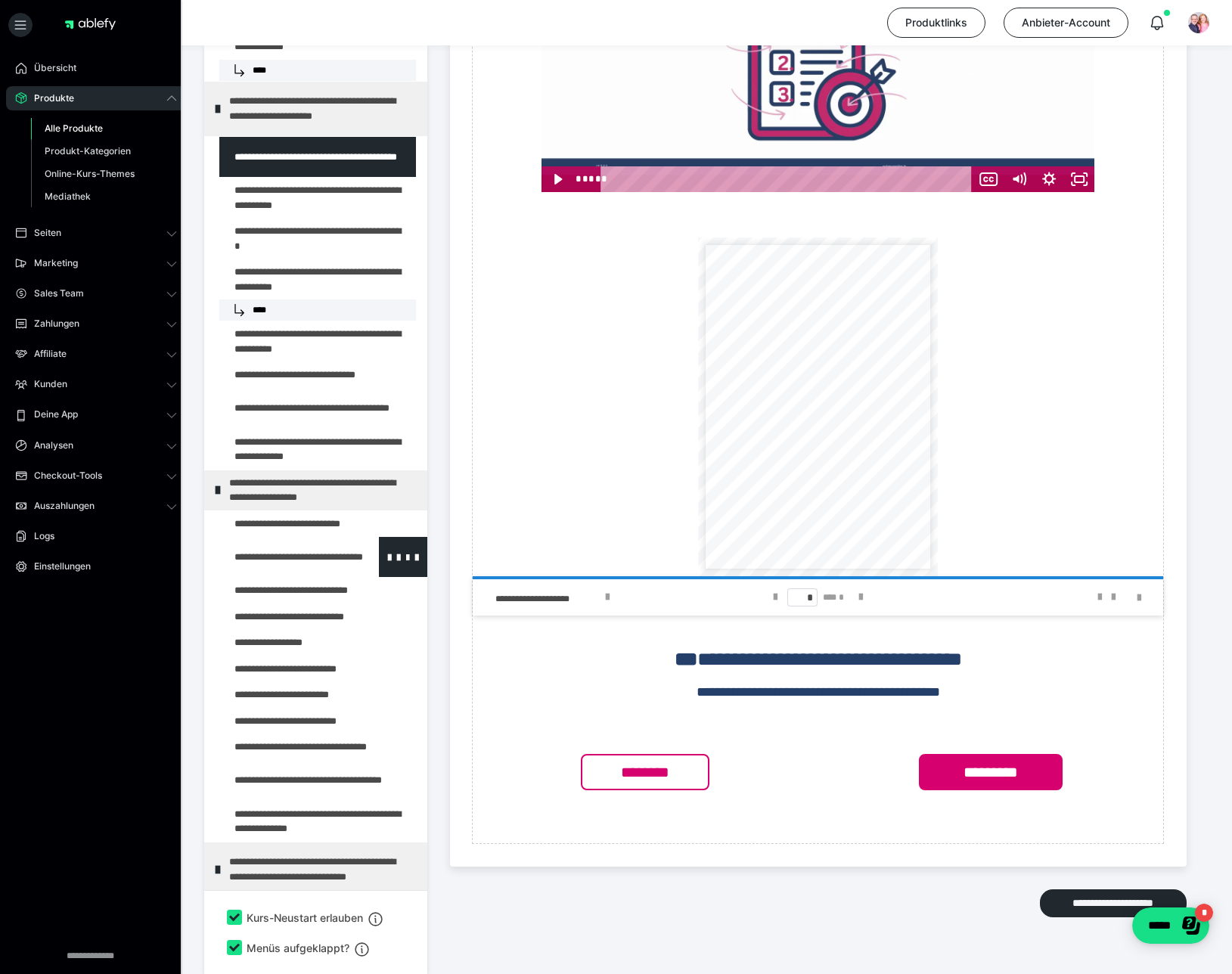scroll, scrollTop: 836, scrollLeft: 0, axis: vertical 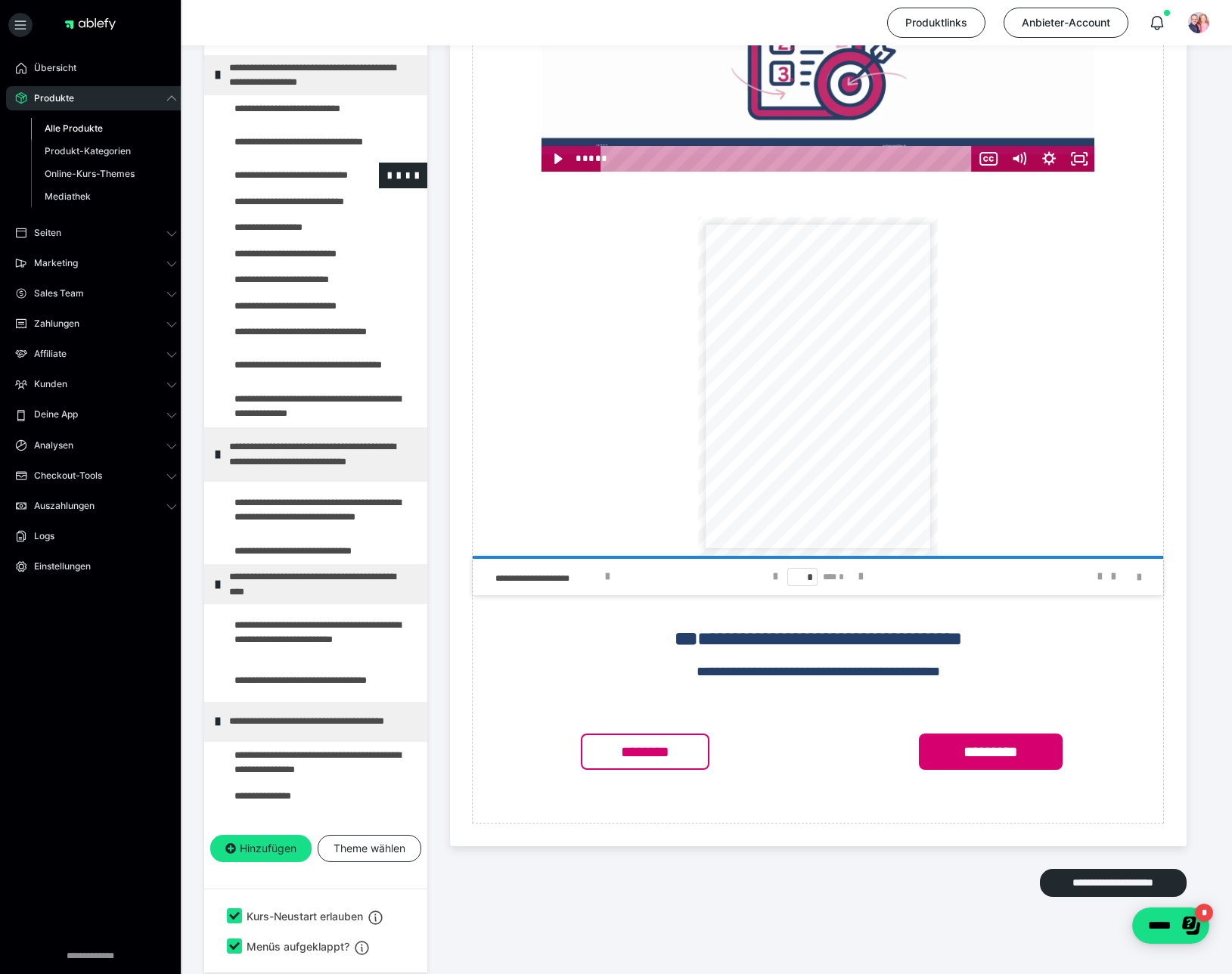 click at bounding box center (284, 175) 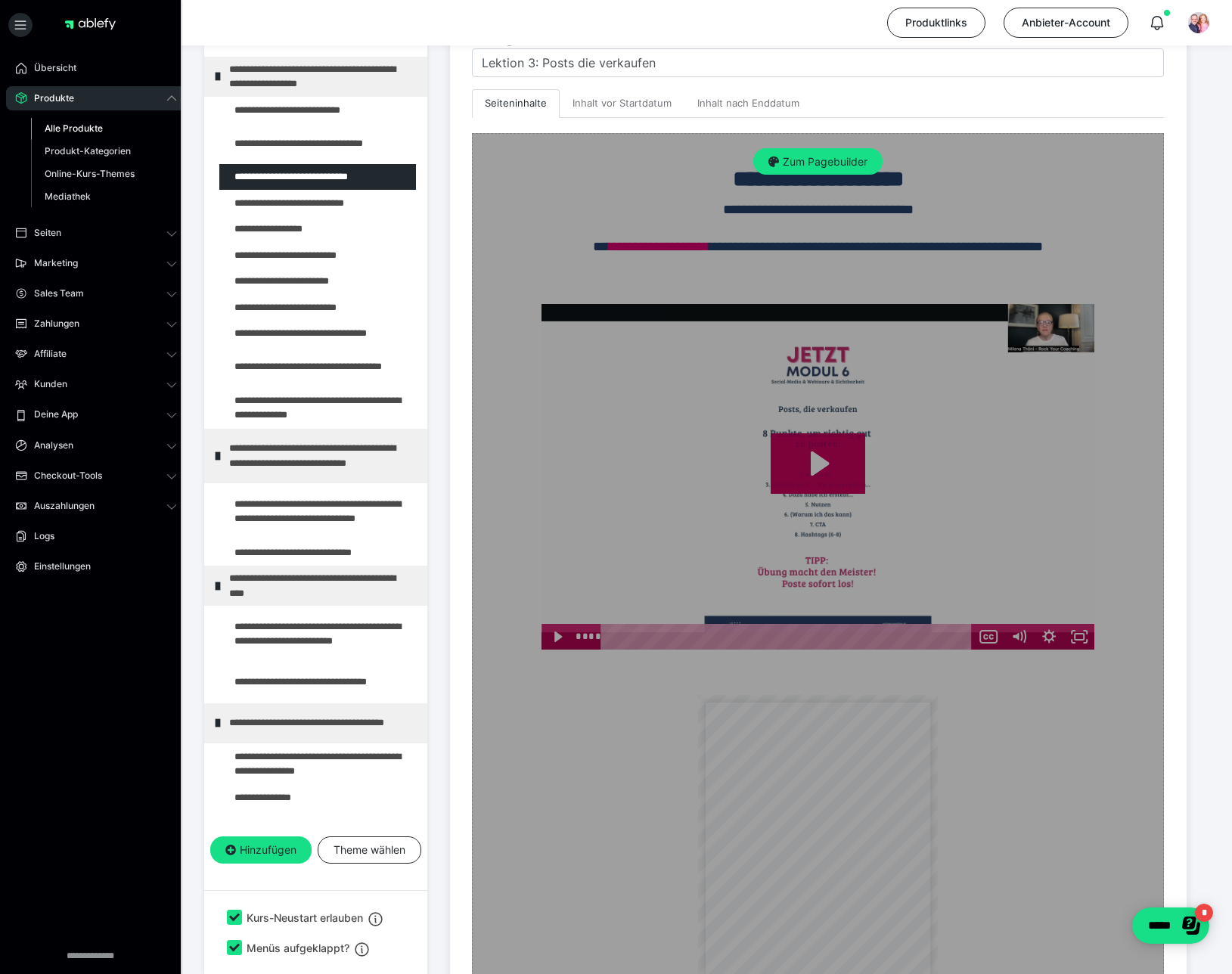 scroll, scrollTop: 383, scrollLeft: 0, axis: vertical 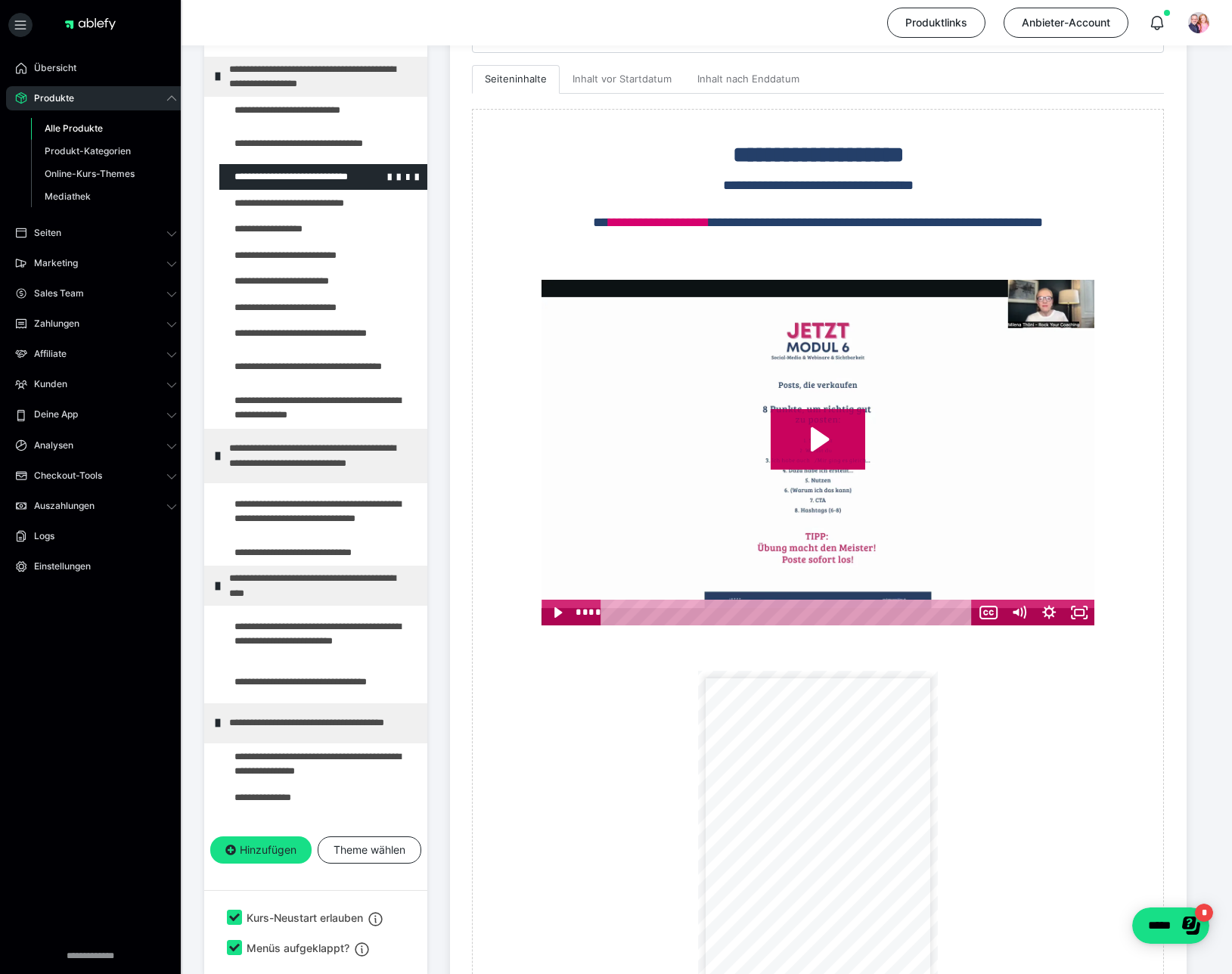 drag, startPoint x: 308, startPoint y: 150, endPoint x: 286, endPoint y: 148, distance: 22.09072 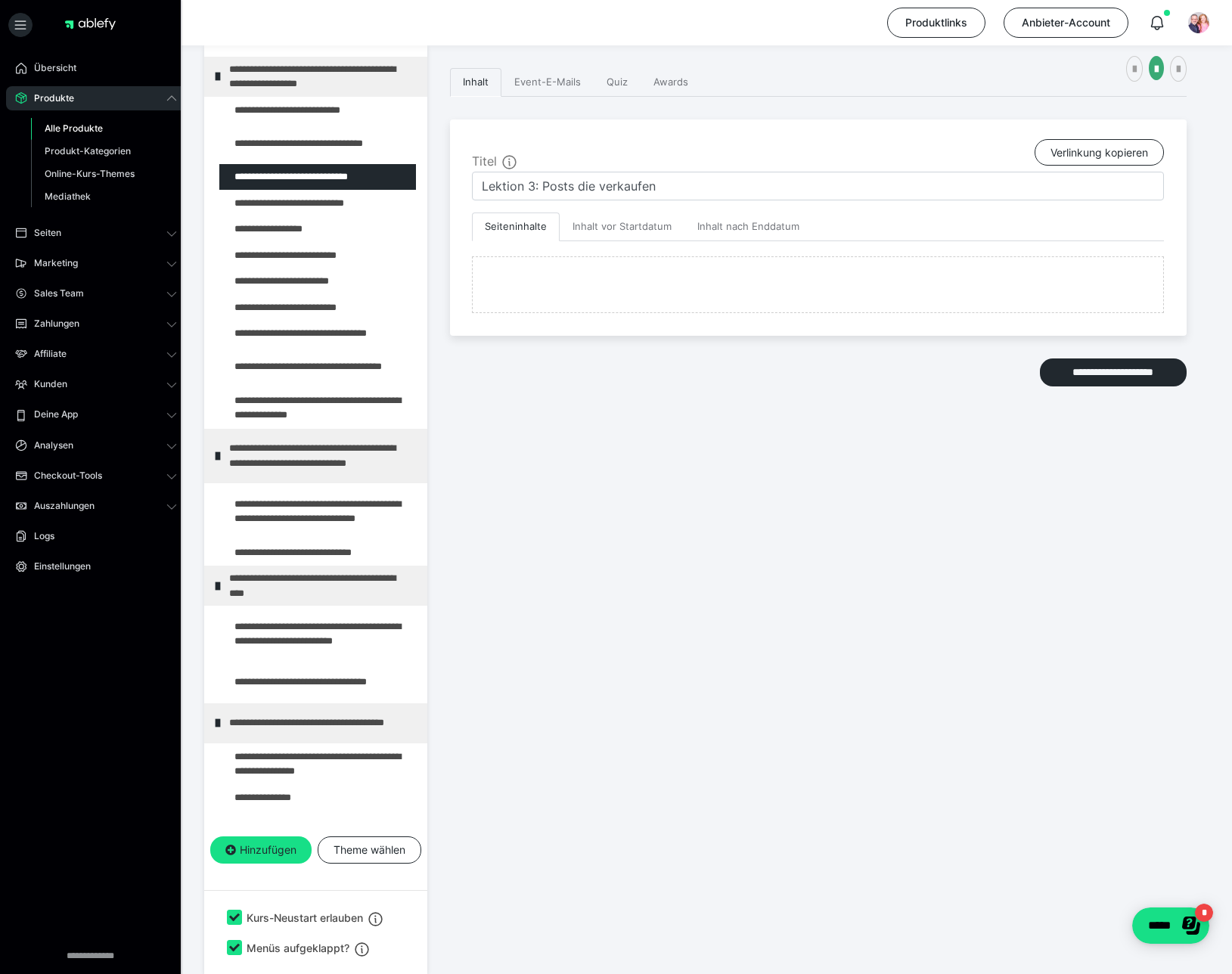 scroll, scrollTop: 383, scrollLeft: 0, axis: vertical 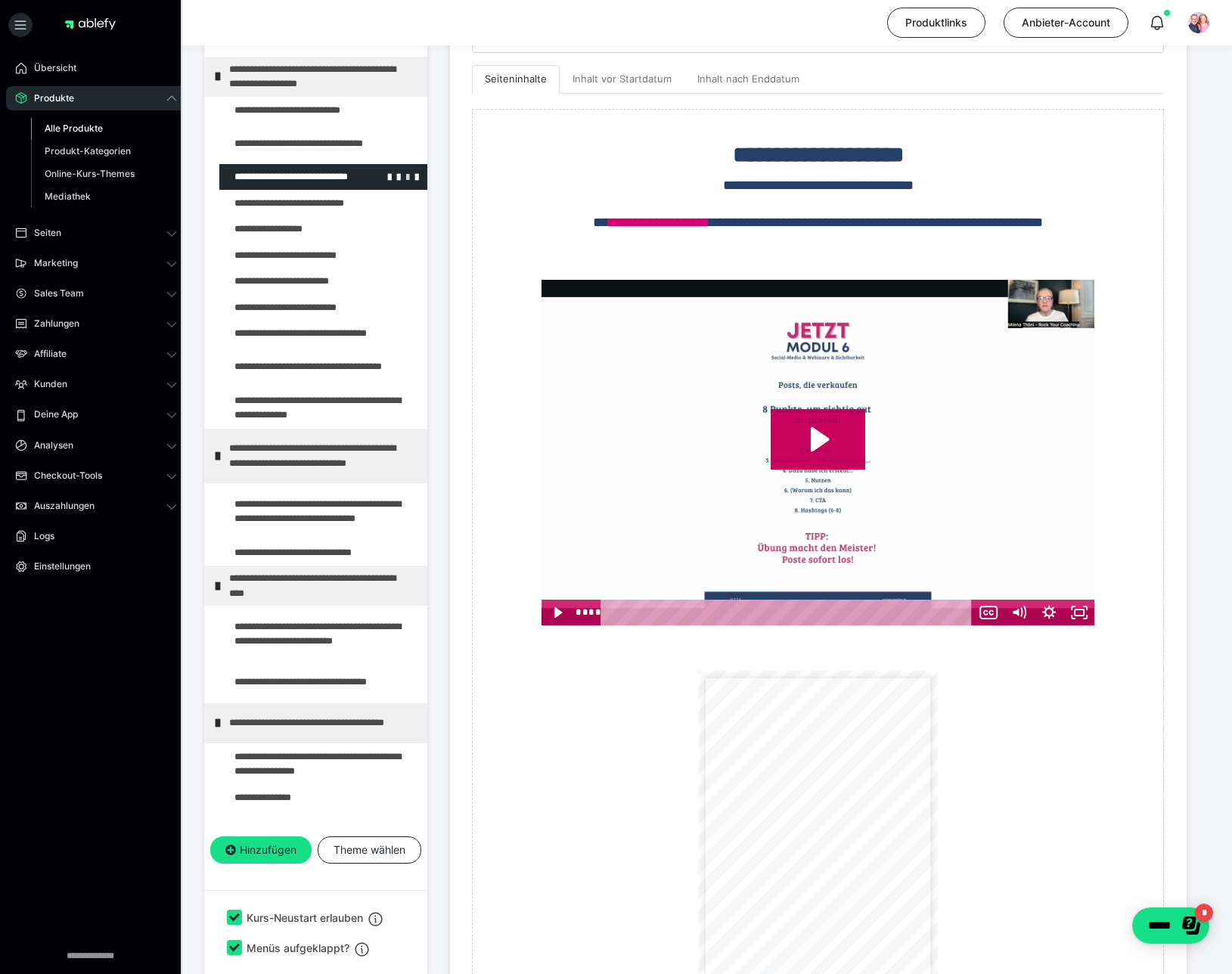 click at bounding box center (408, 176) 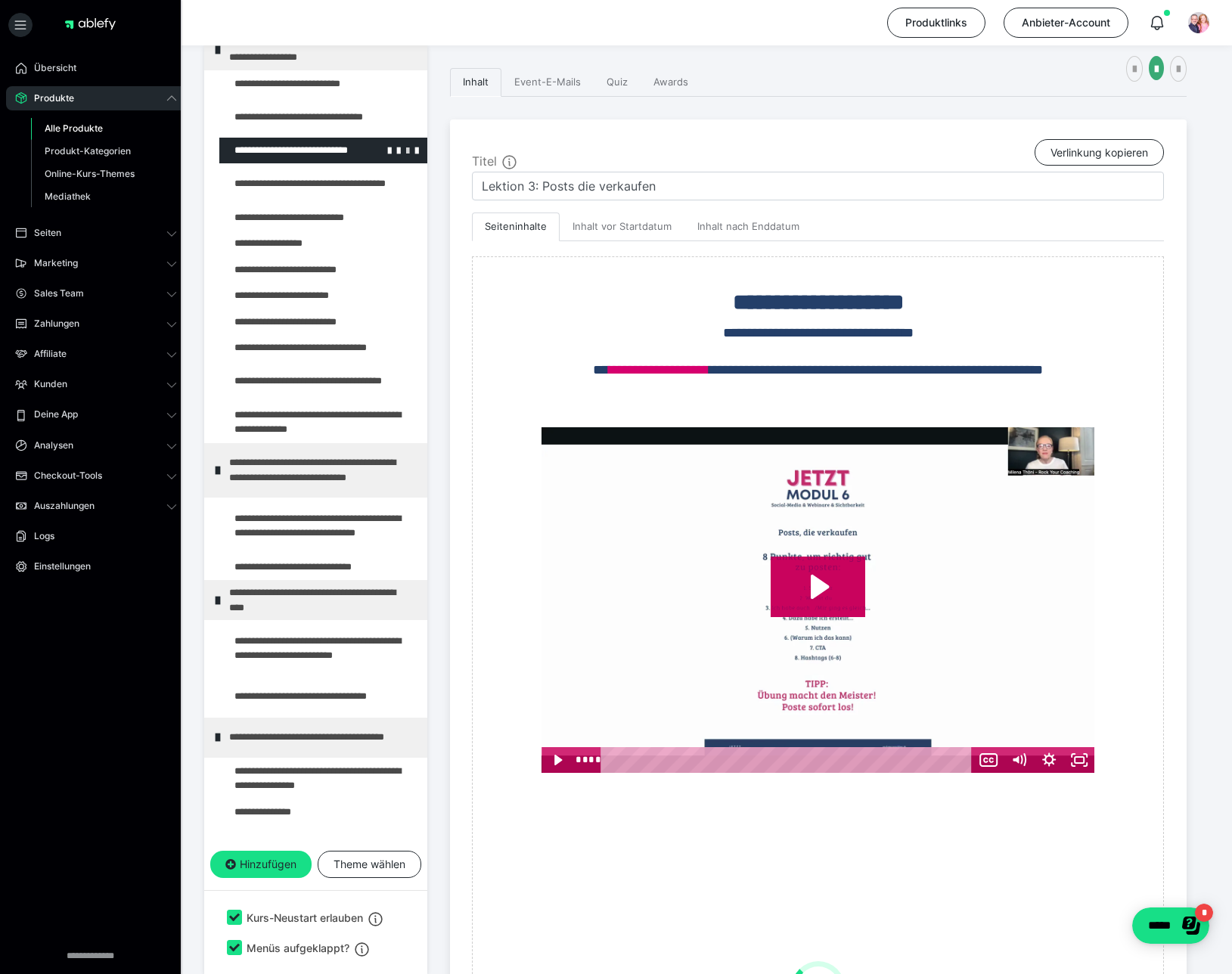 scroll, scrollTop: 383, scrollLeft: 0, axis: vertical 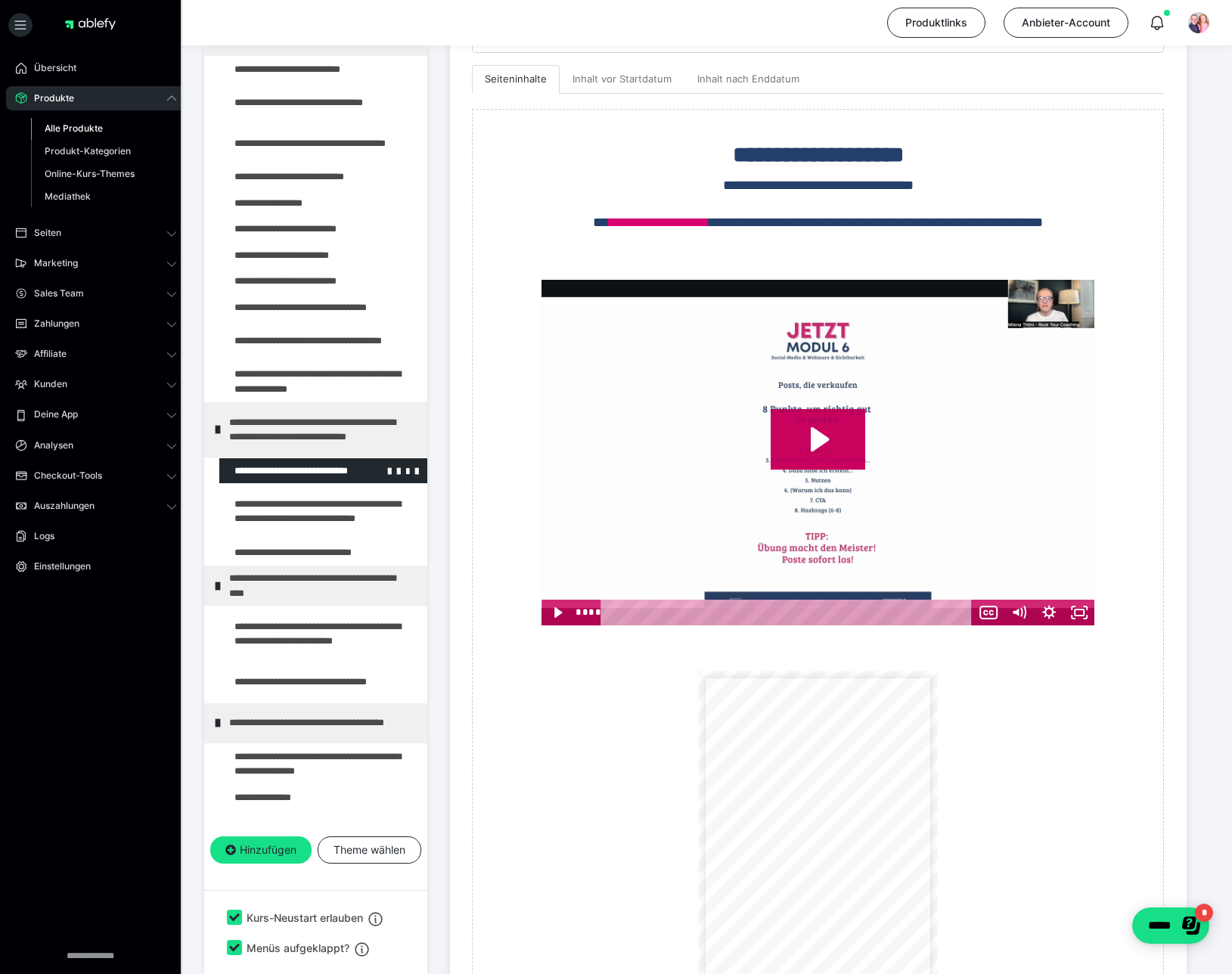 click at bounding box center [284, 471] 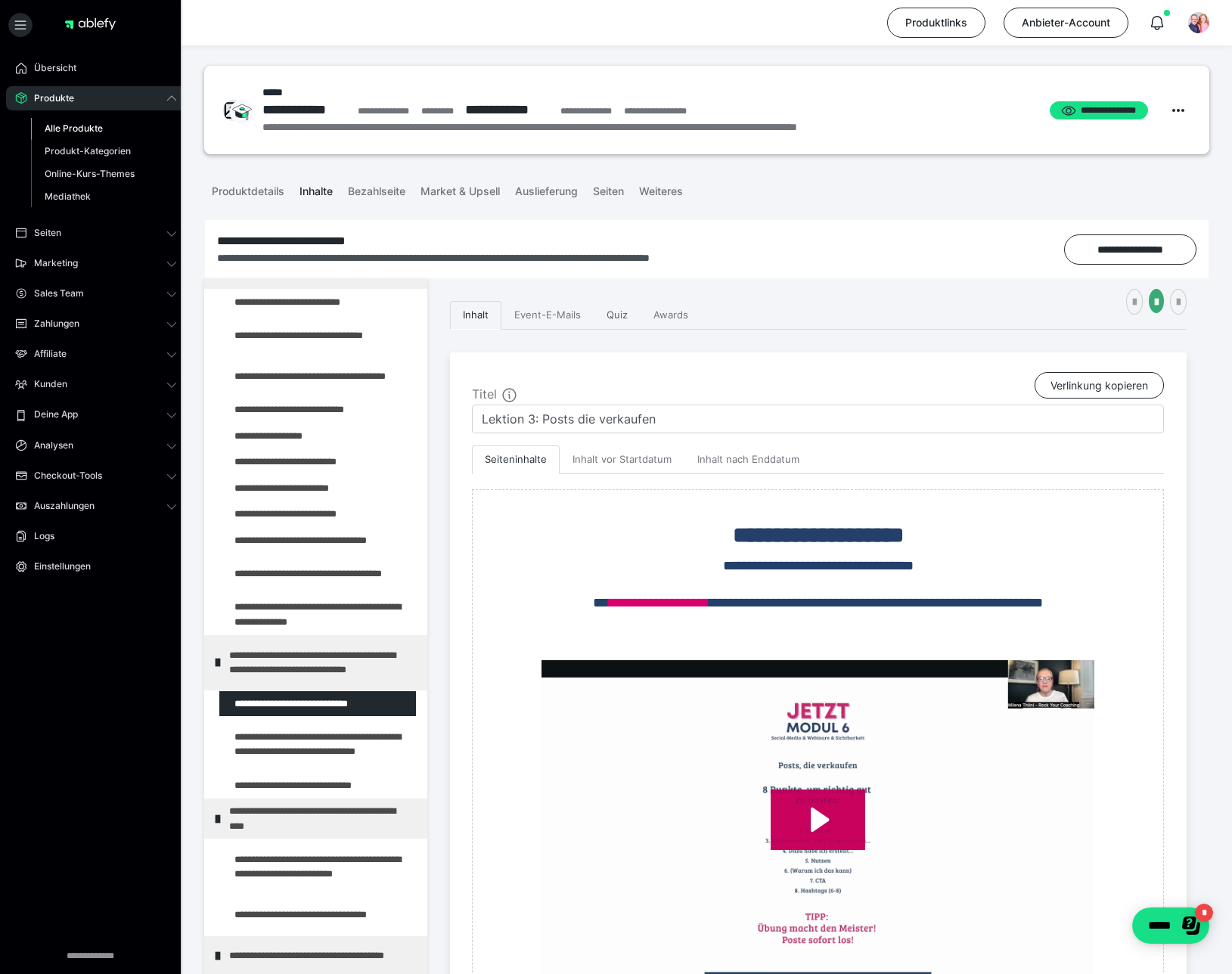 scroll, scrollTop: 0, scrollLeft: 0, axis: both 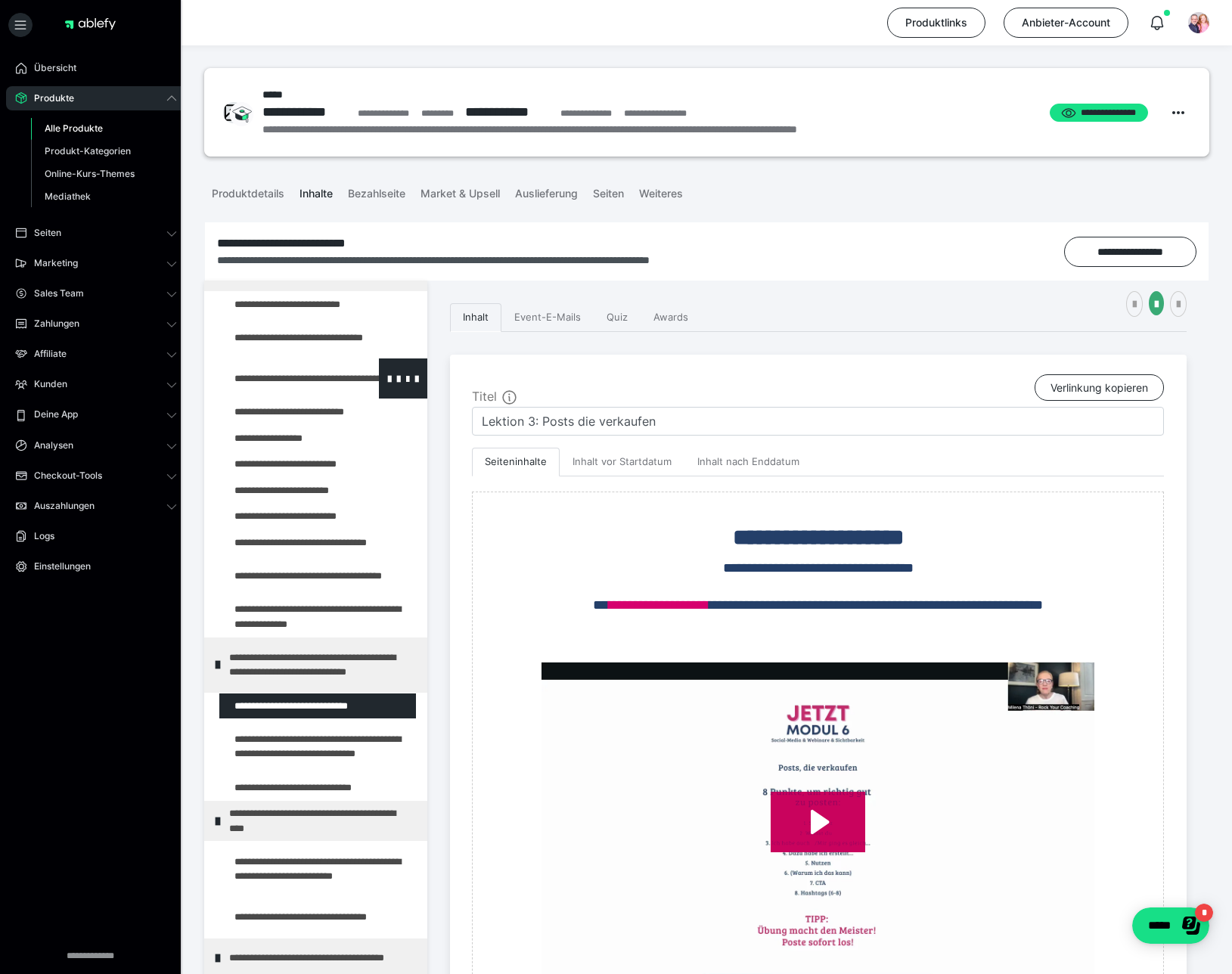 click at bounding box center [284, 378] 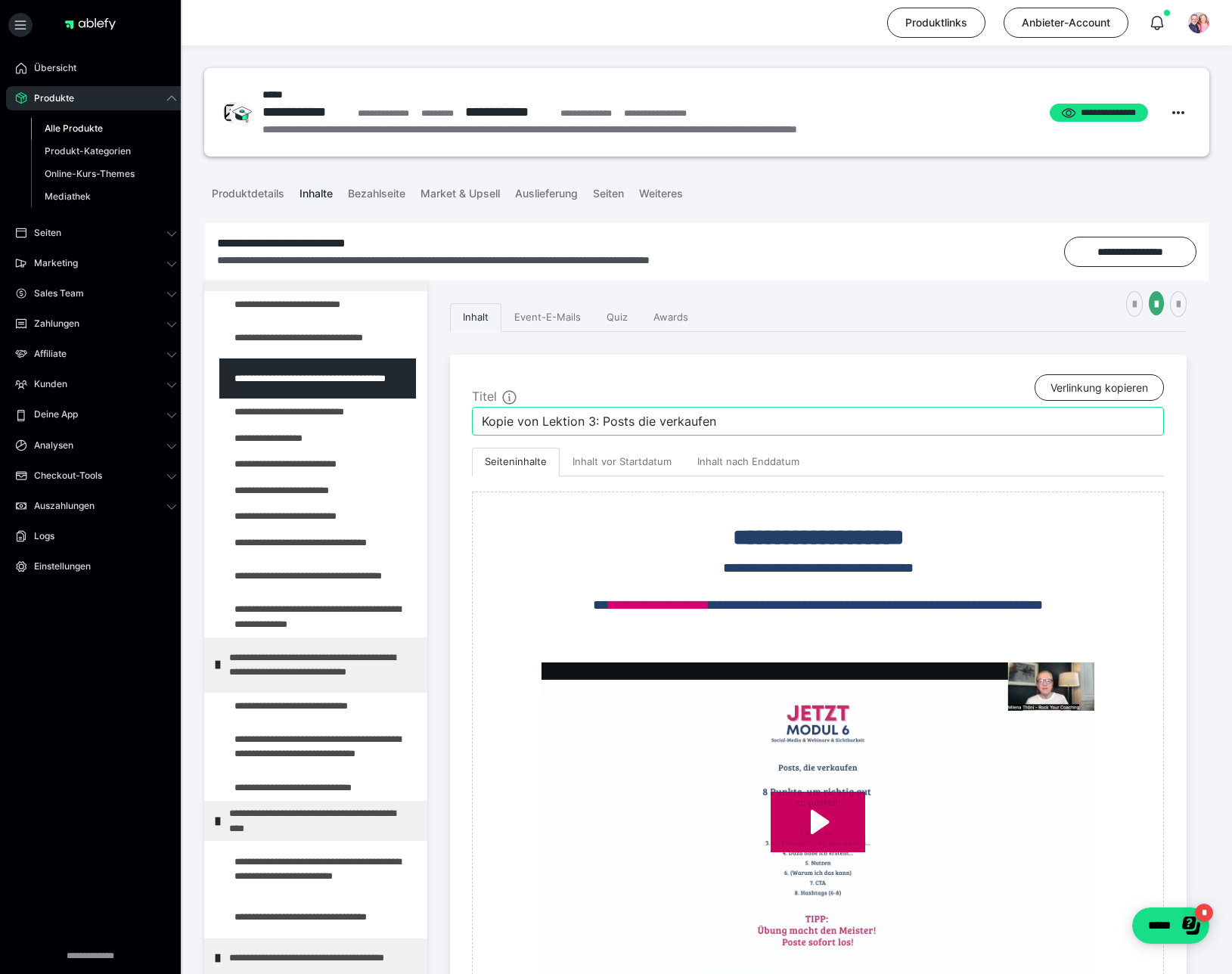 drag, startPoint x: 537, startPoint y: 420, endPoint x: 469, endPoint y: 427, distance: 68.35934 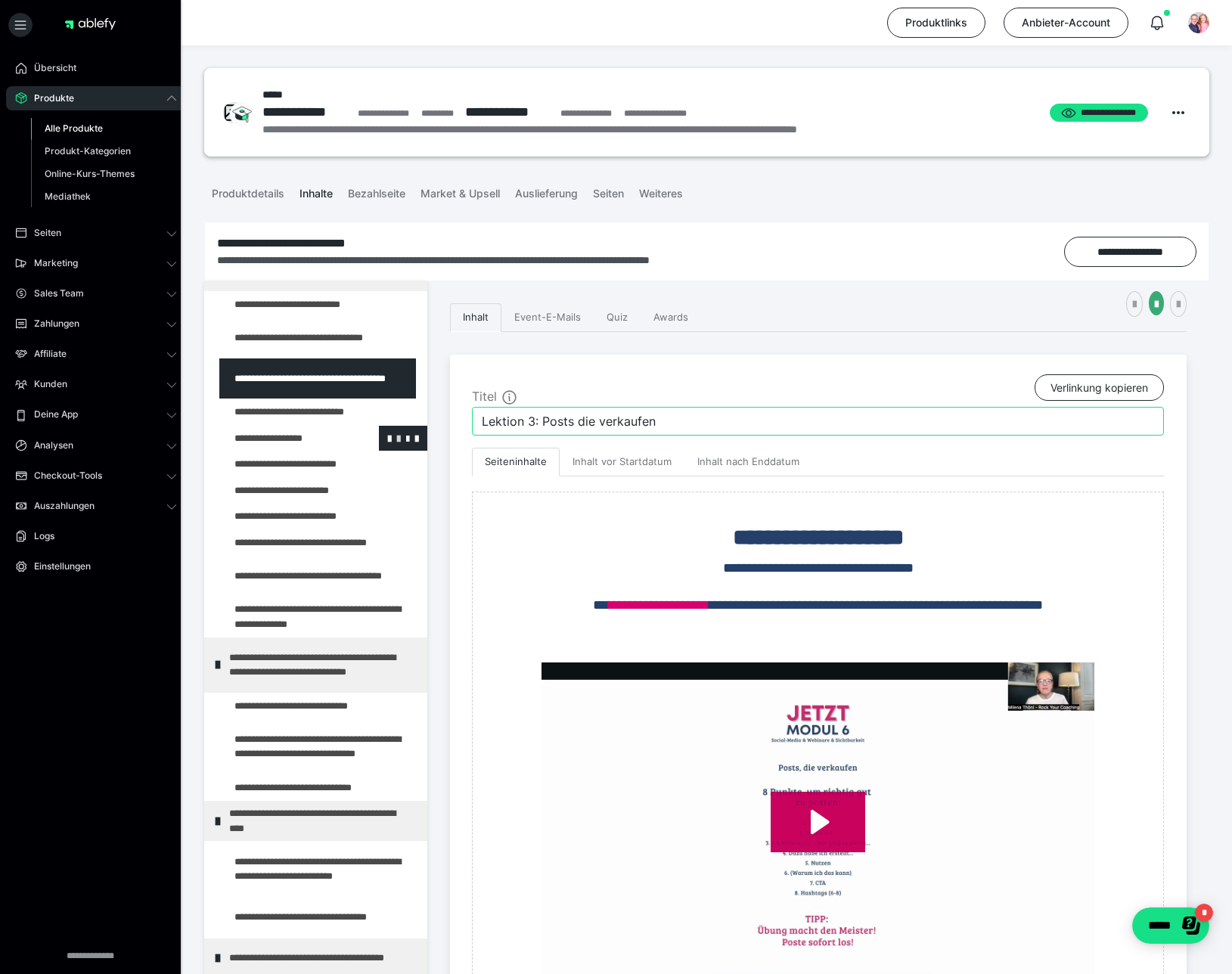 type on "Lektion 3: Posts die verkaufen" 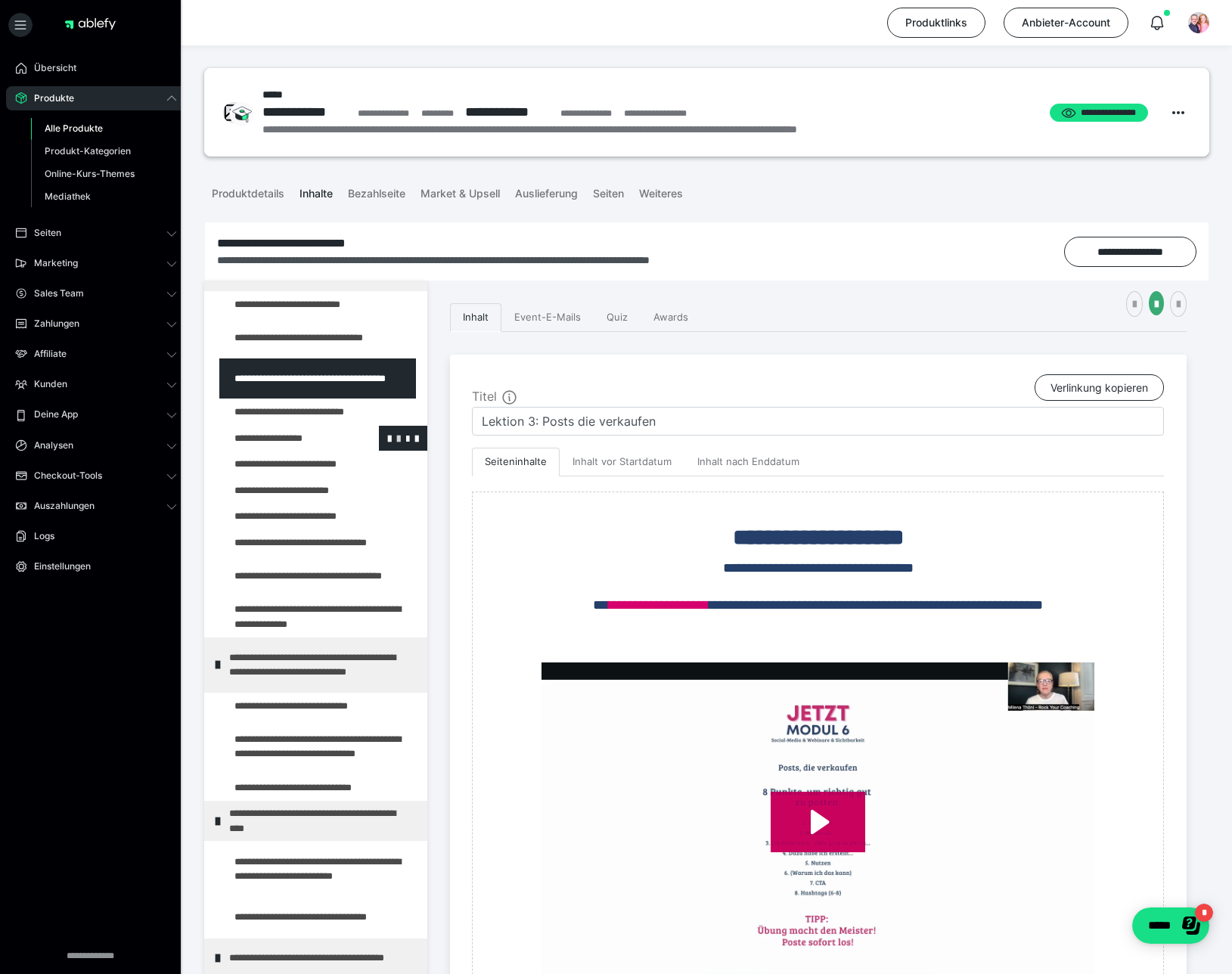 click at bounding box center (399, 438) 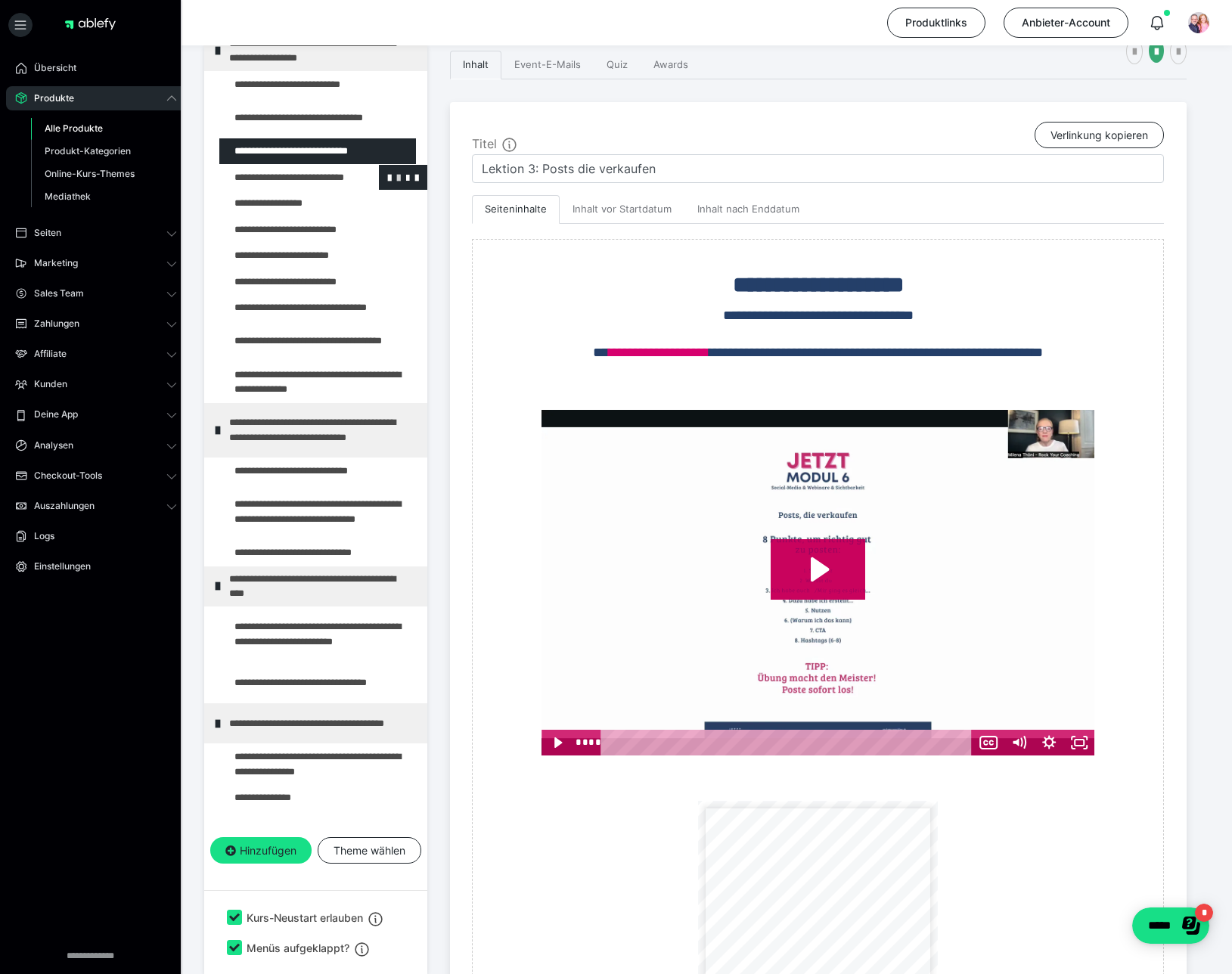 scroll, scrollTop: 302, scrollLeft: 0, axis: vertical 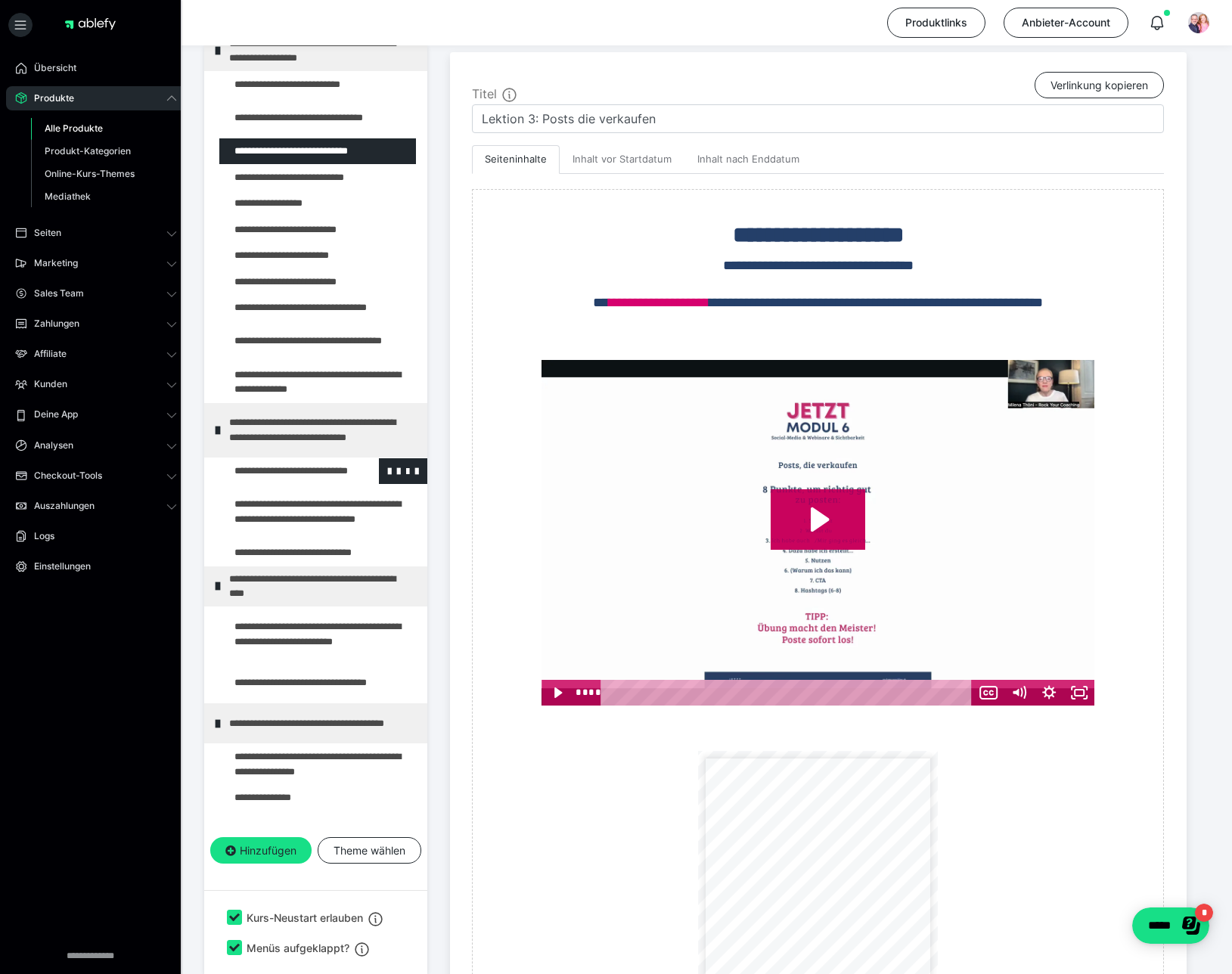 click at bounding box center [284, 471] 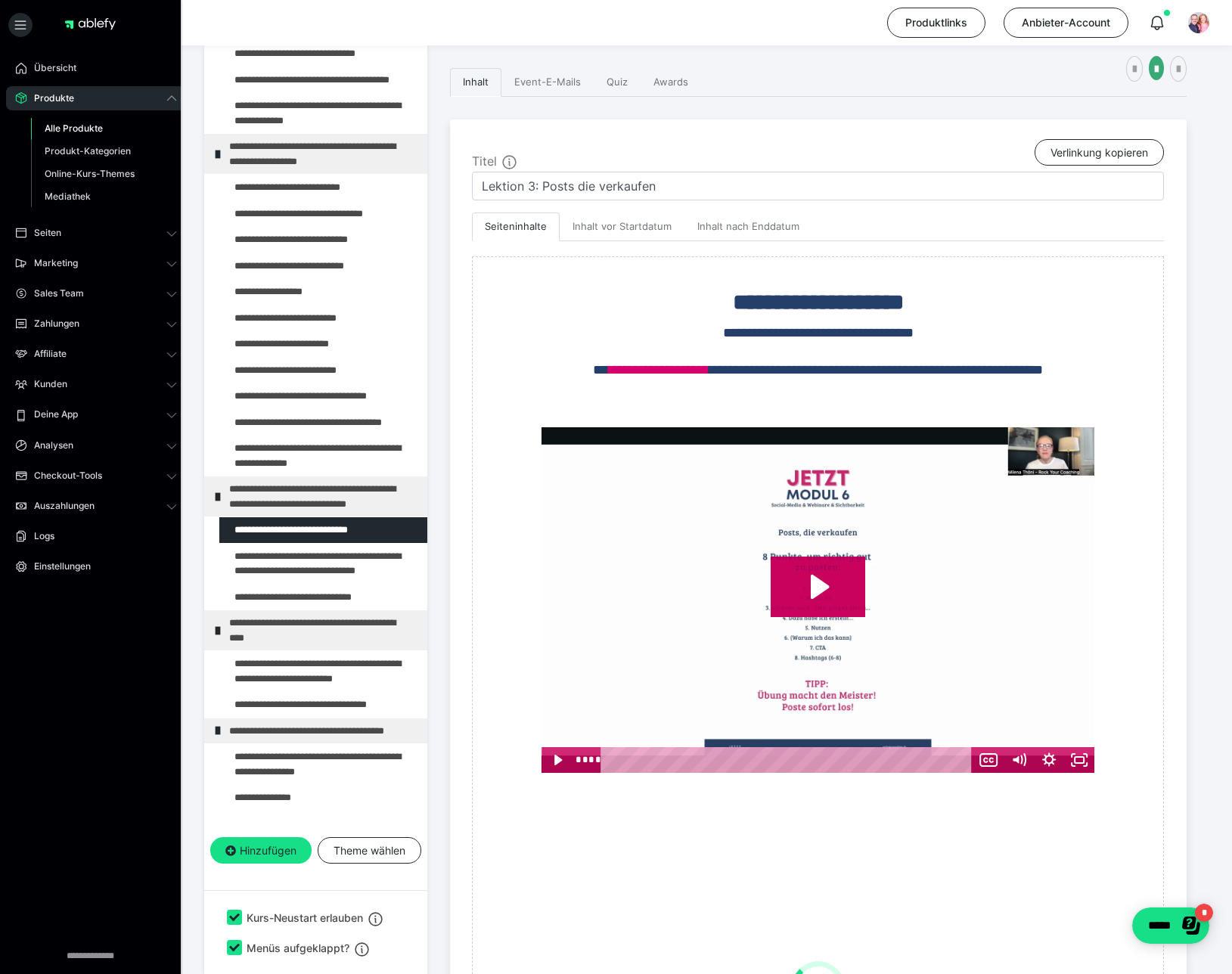 scroll, scrollTop: 302, scrollLeft: 0, axis: vertical 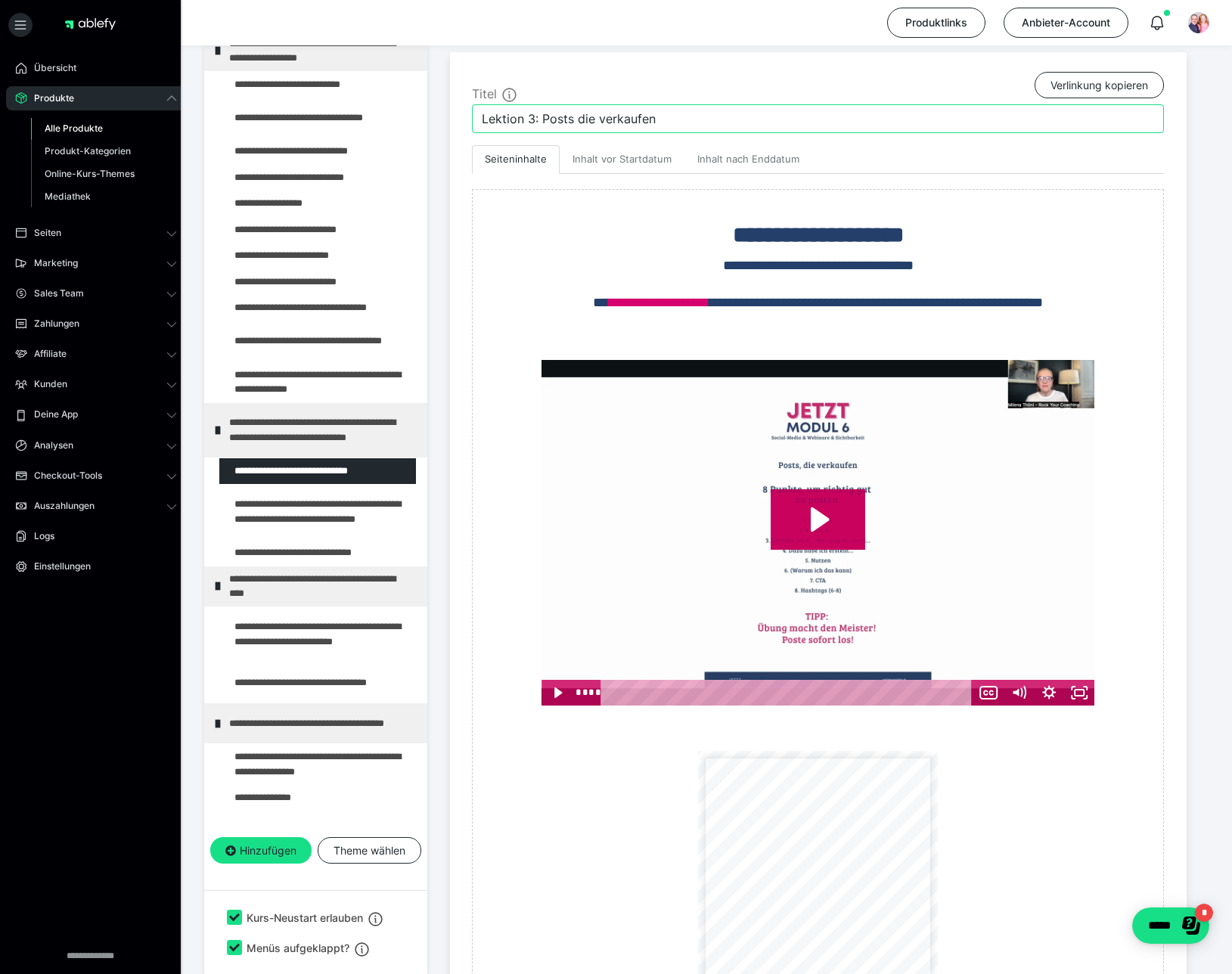 click on "Lektion 3: Posts die verkaufen" at bounding box center [818, 119] 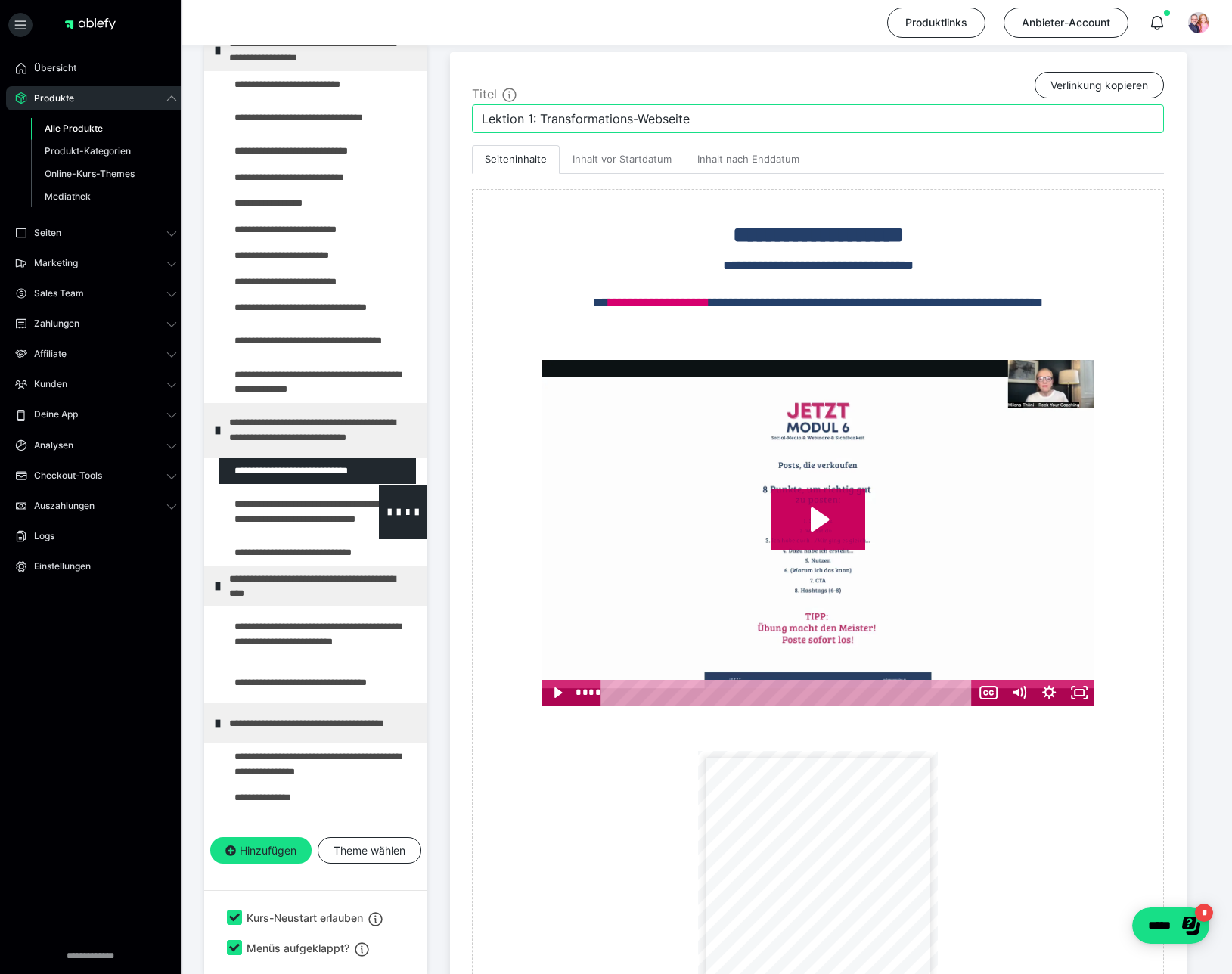 type on "Lektion 1: Transformations-Webseite" 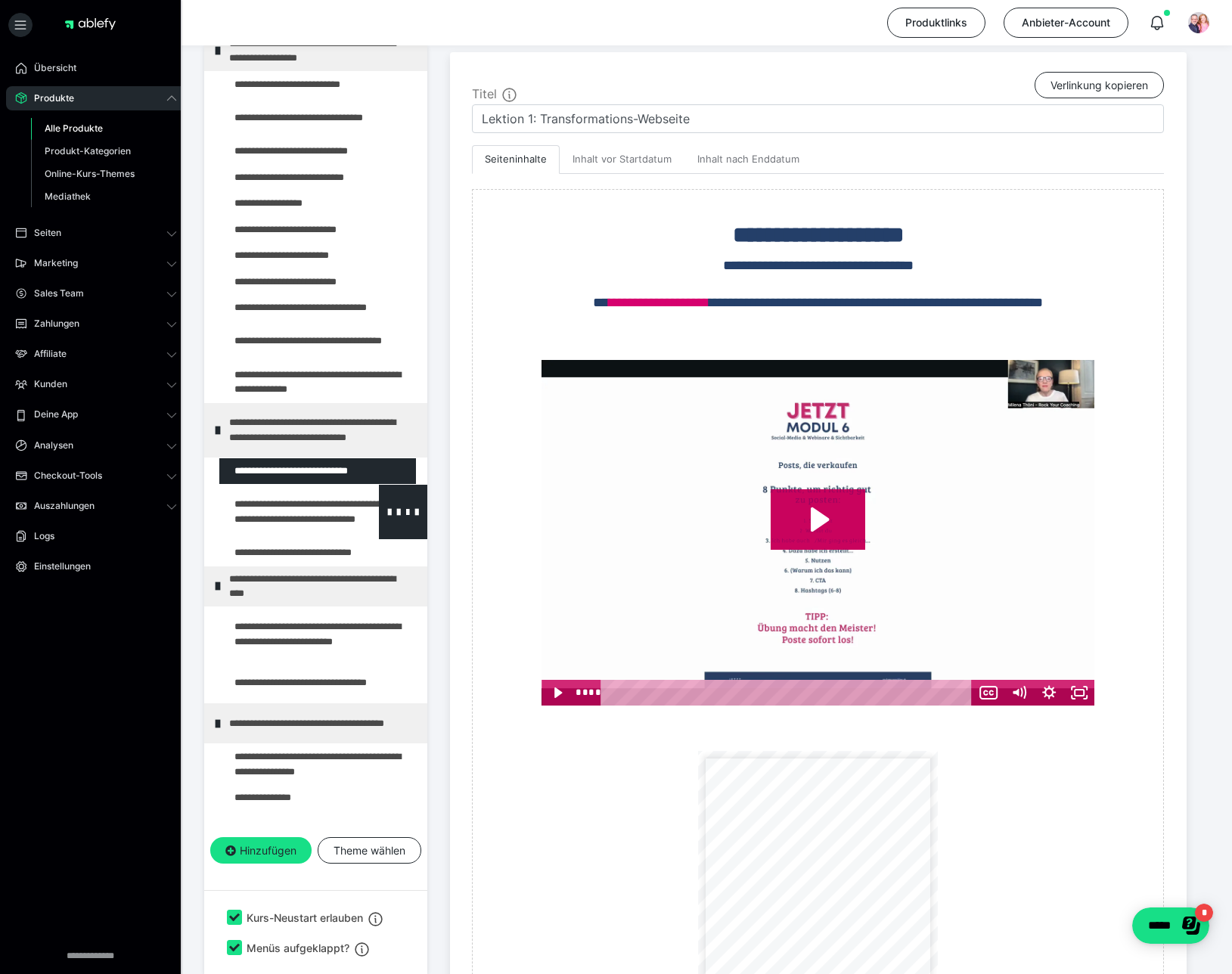click at bounding box center (284, 512) 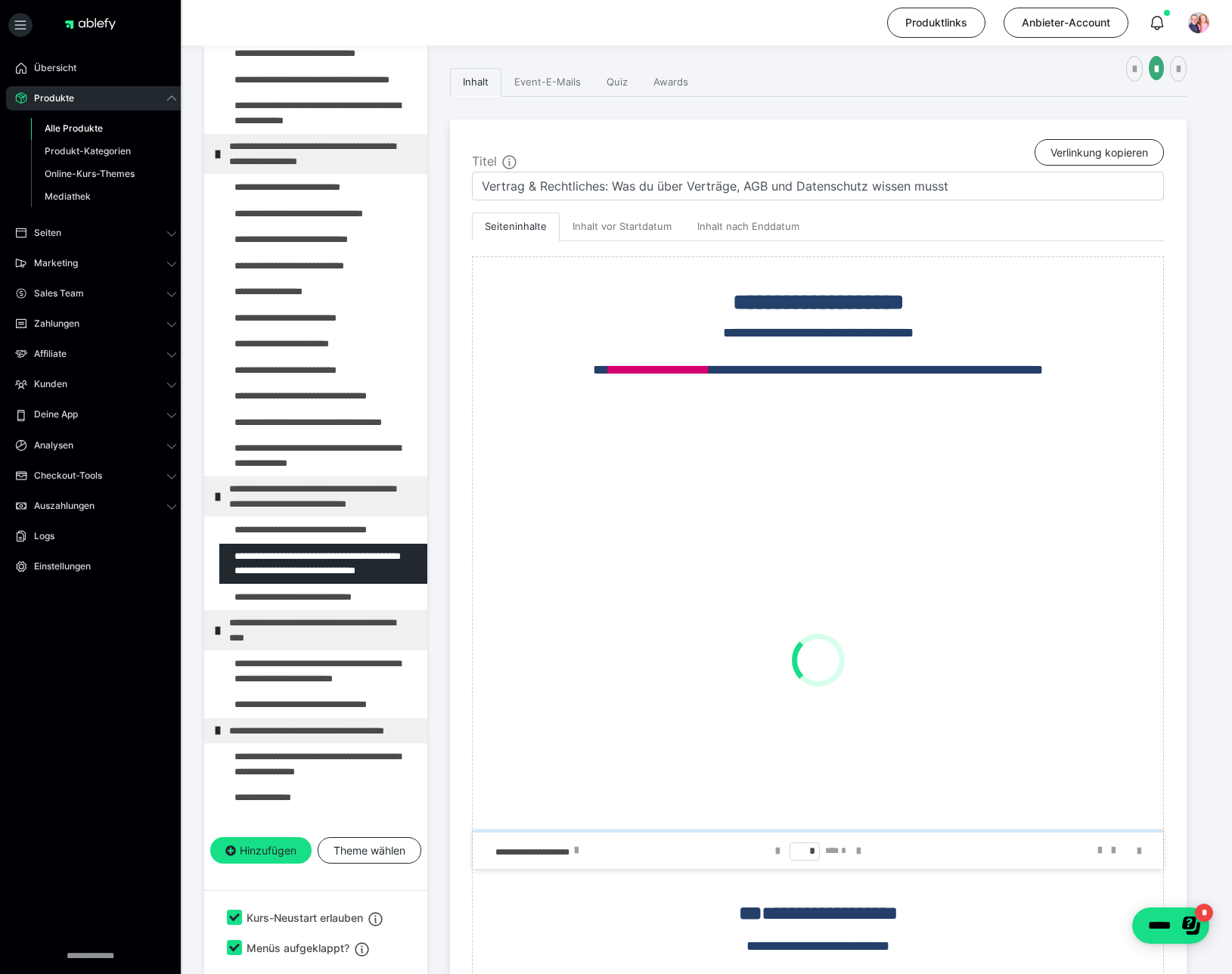 scroll, scrollTop: 302, scrollLeft: 0, axis: vertical 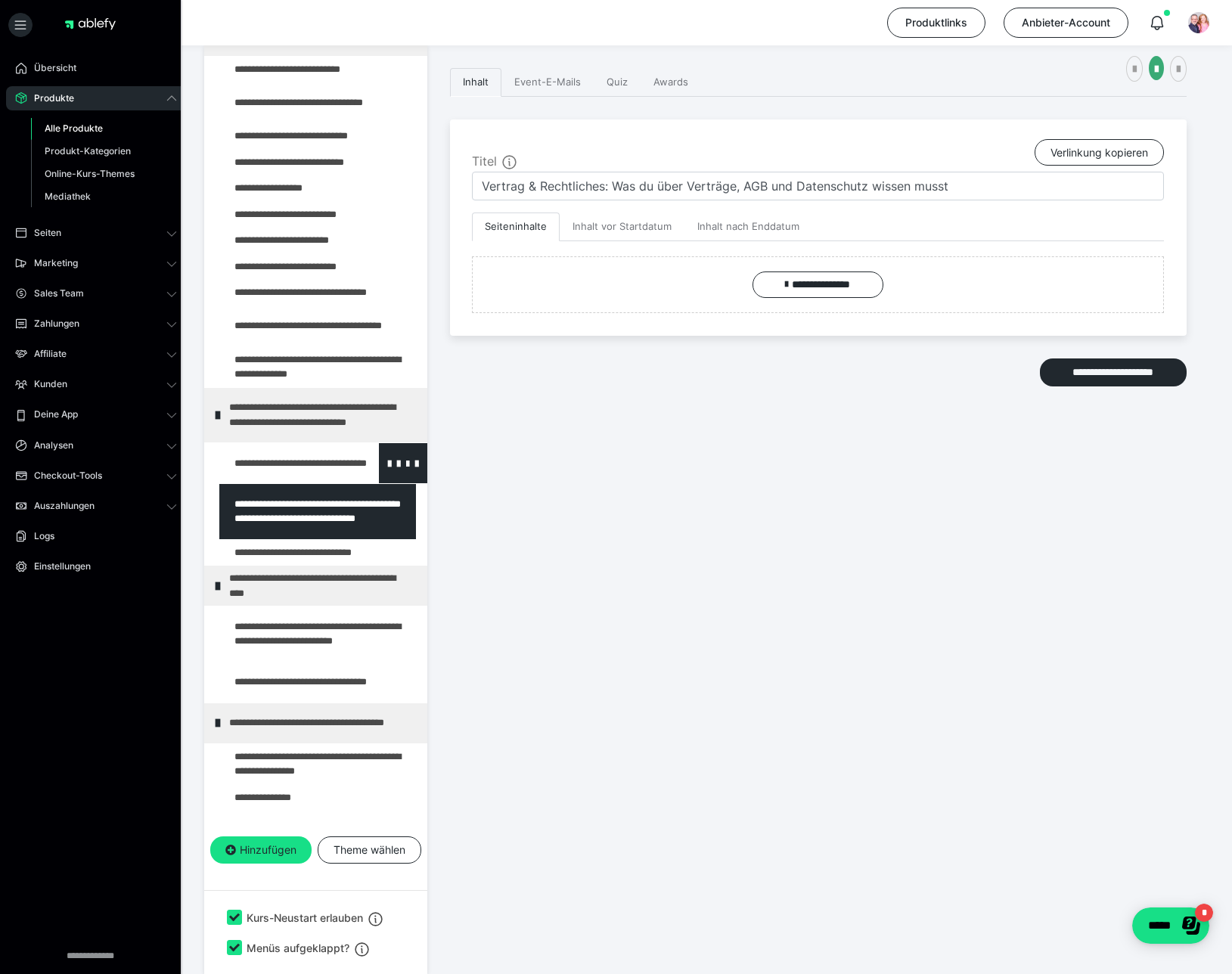 click at bounding box center (284, 463) 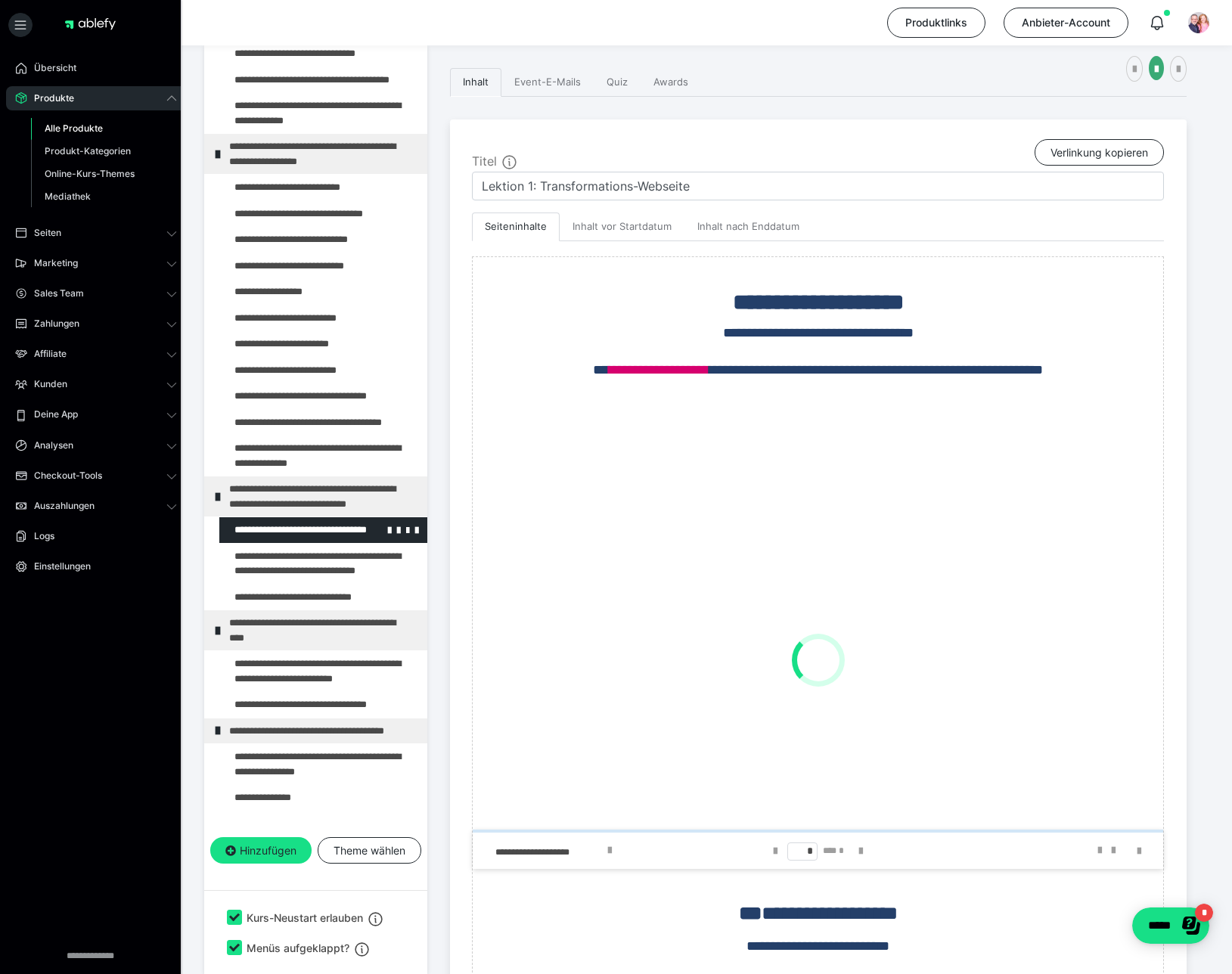 scroll, scrollTop: 302, scrollLeft: 0, axis: vertical 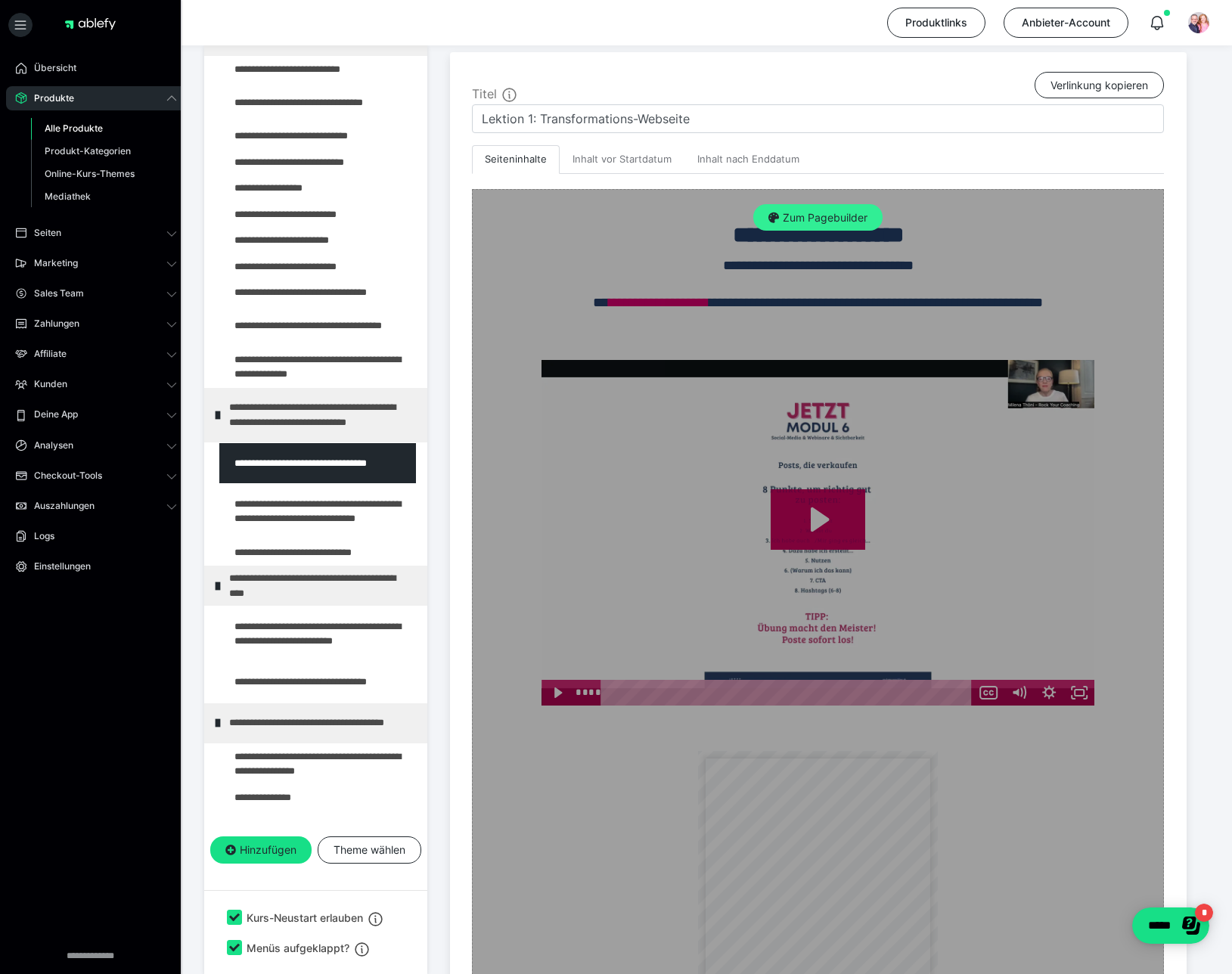 click on "Zum Pagebuilder" at bounding box center [818, 218] 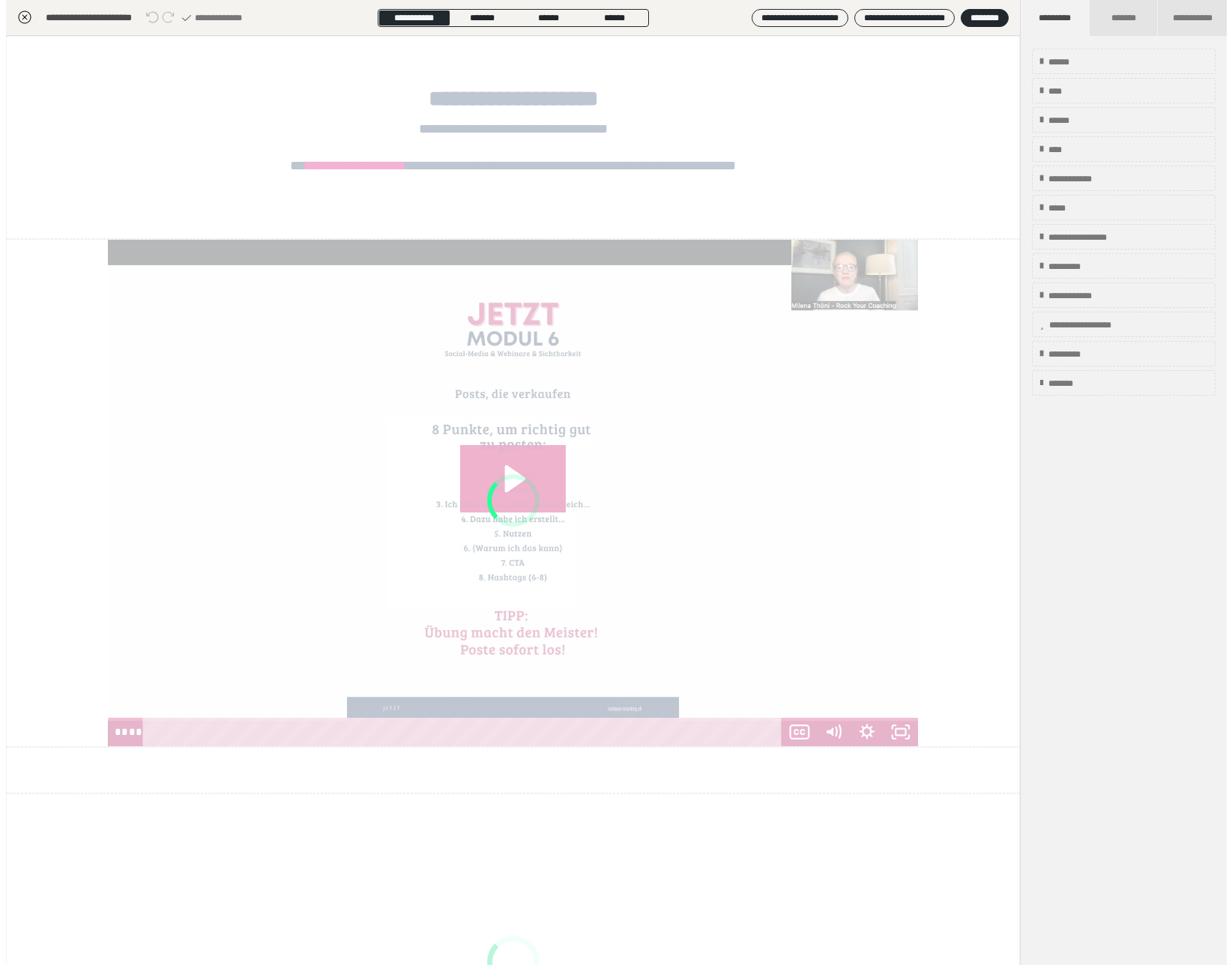 scroll, scrollTop: 233, scrollLeft: 0, axis: vertical 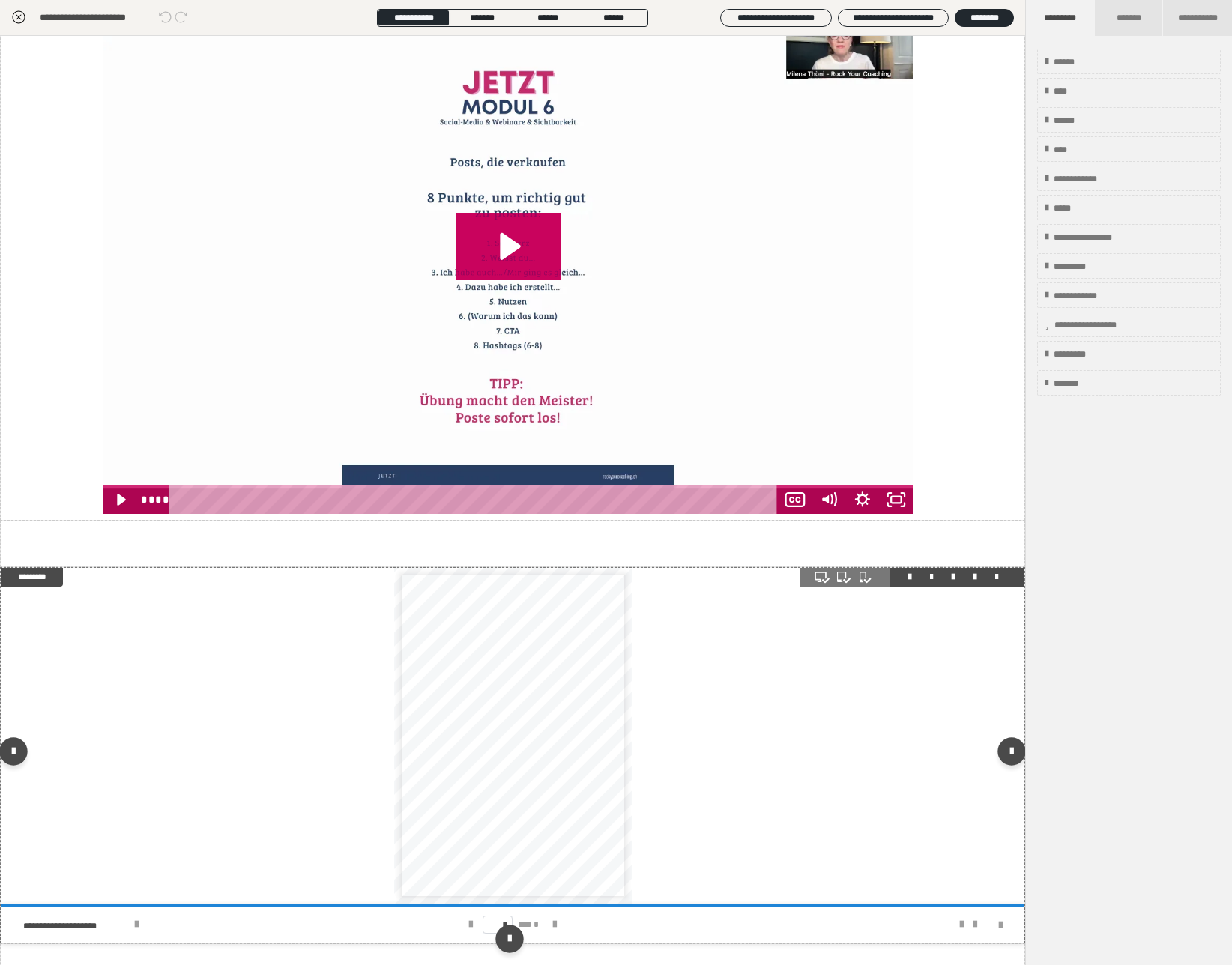click on "**********" at bounding box center (513, 736) 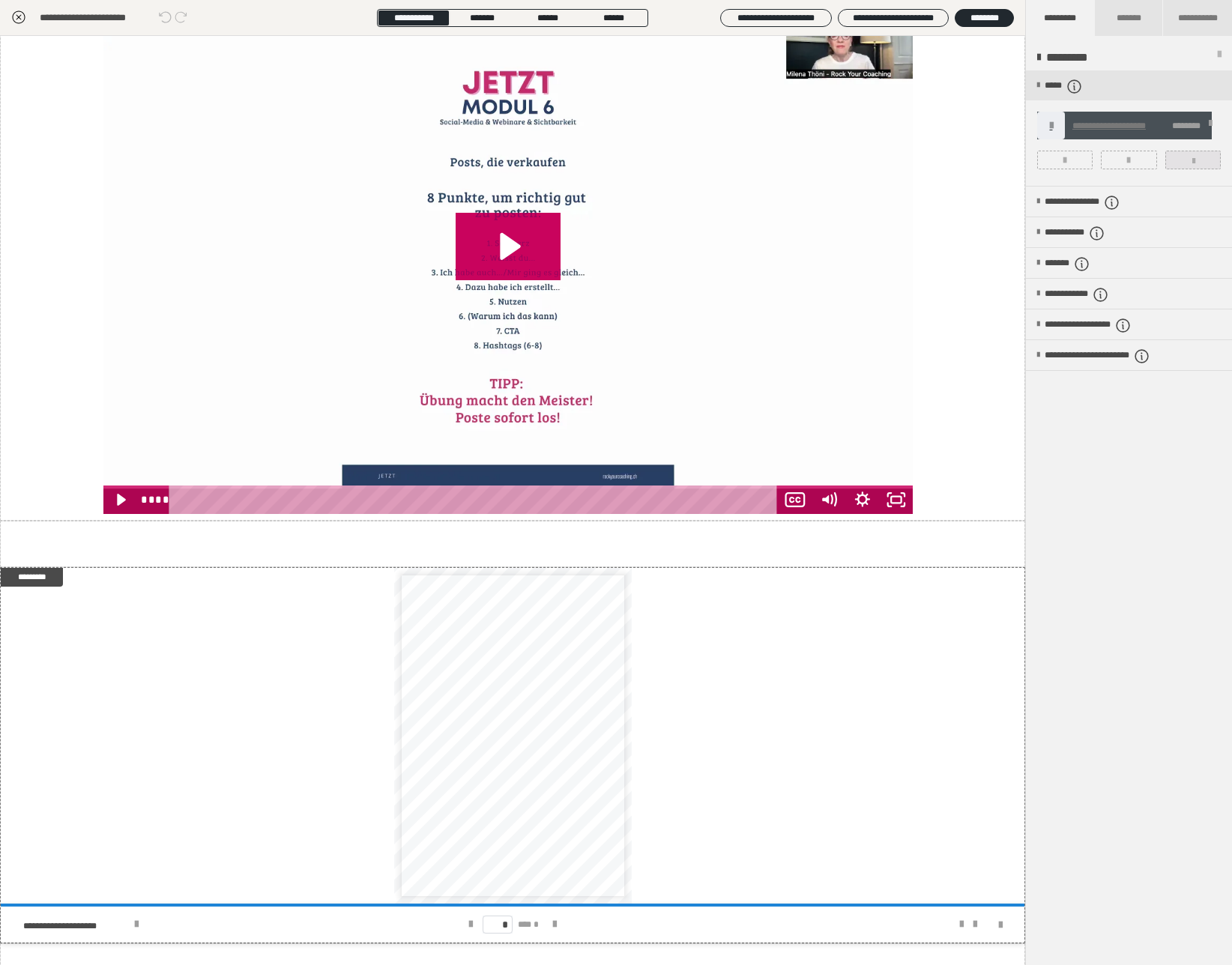 click at bounding box center [1194, 161] 